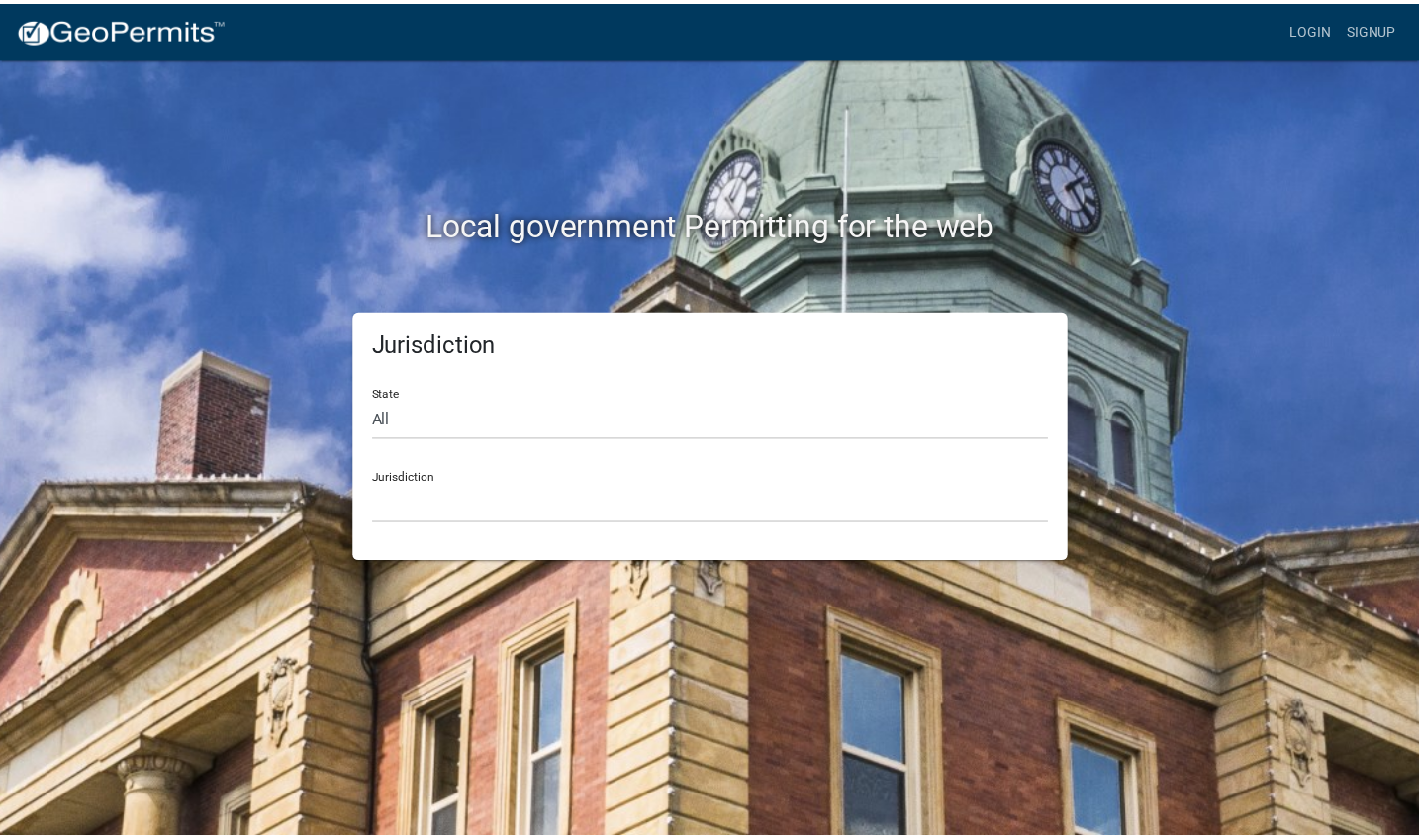 scroll, scrollTop: 0, scrollLeft: 0, axis: both 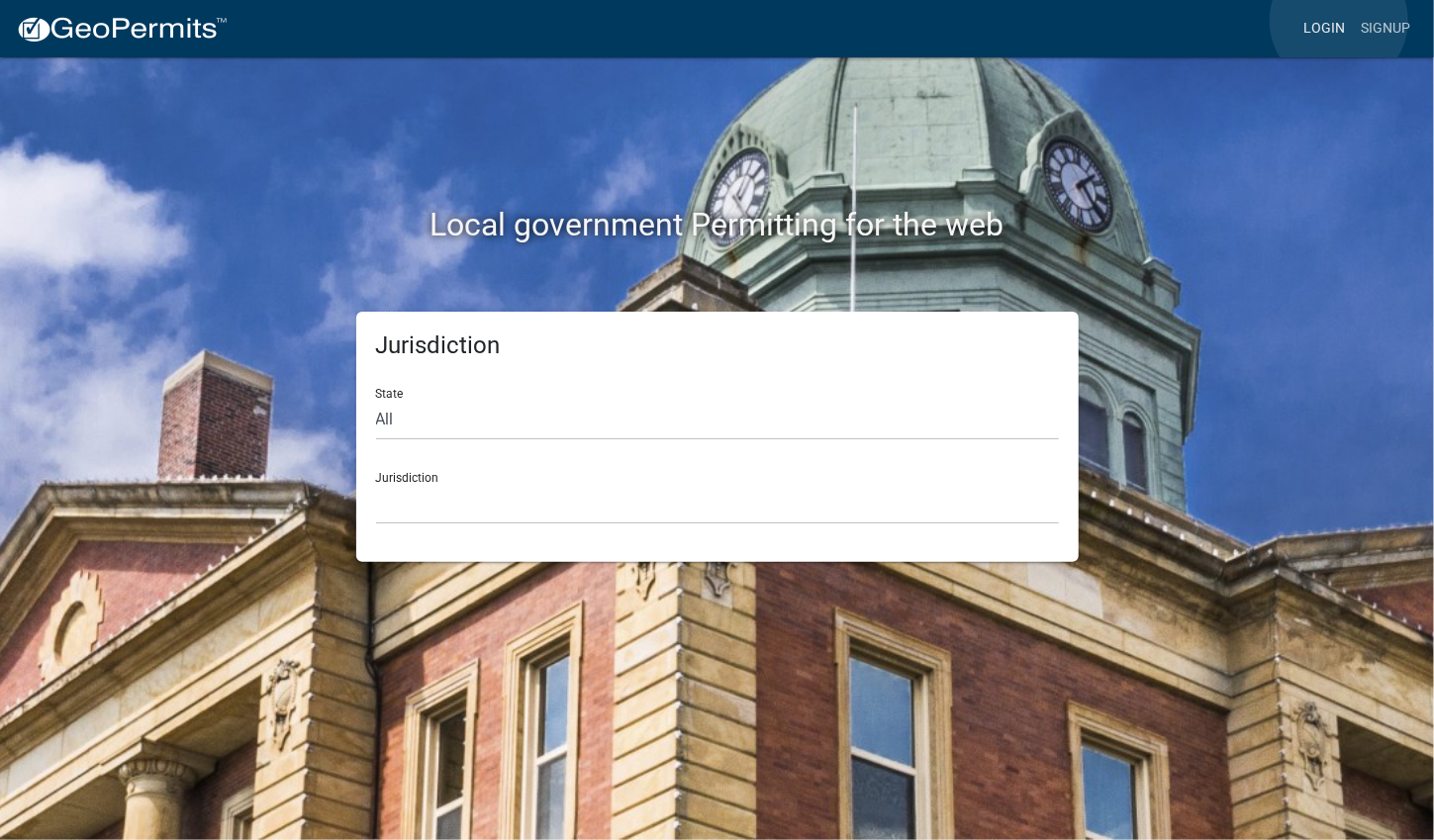 click on "Login" at bounding box center (1324, 29) 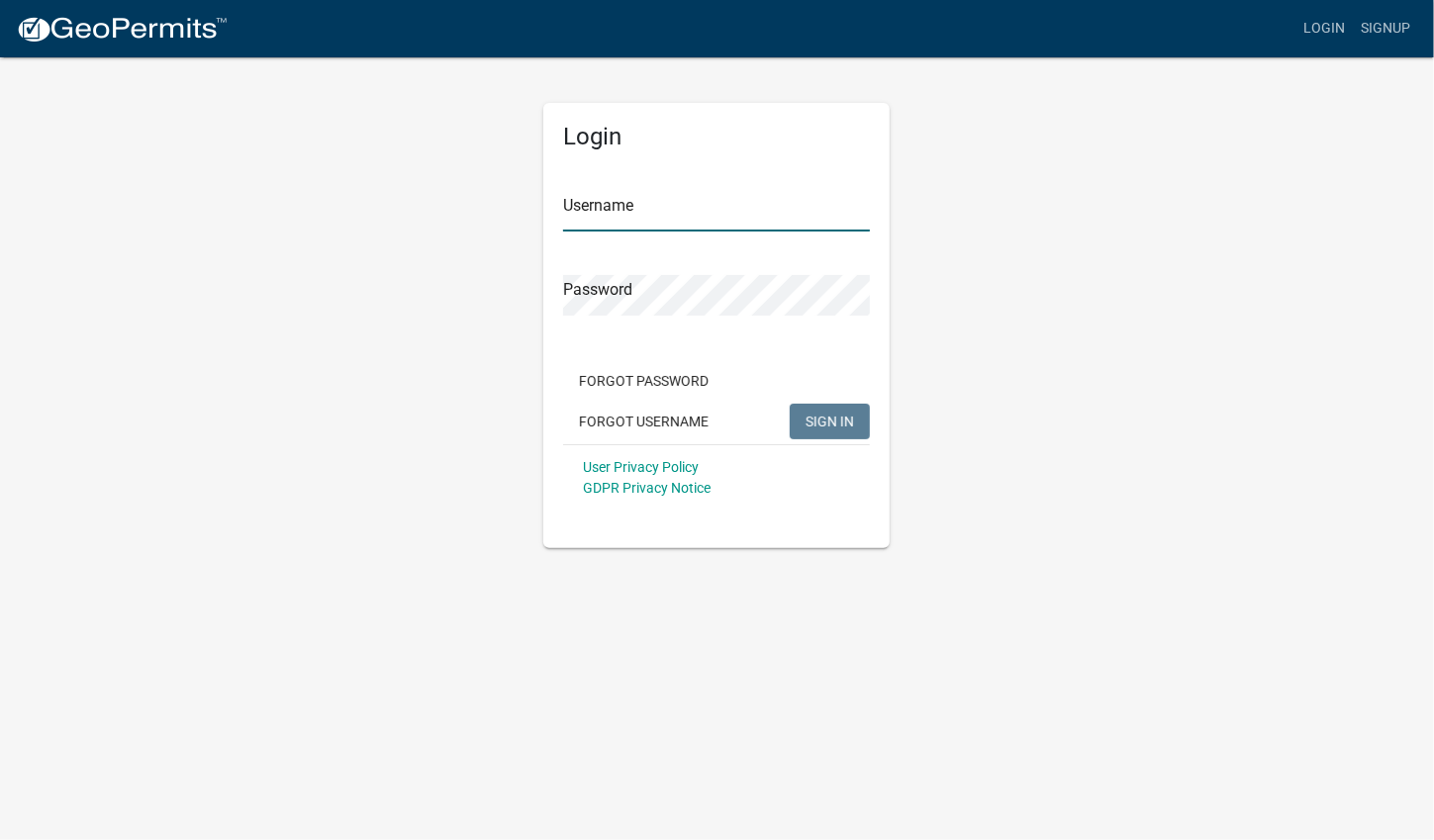 click on "Username" at bounding box center (717, 211) 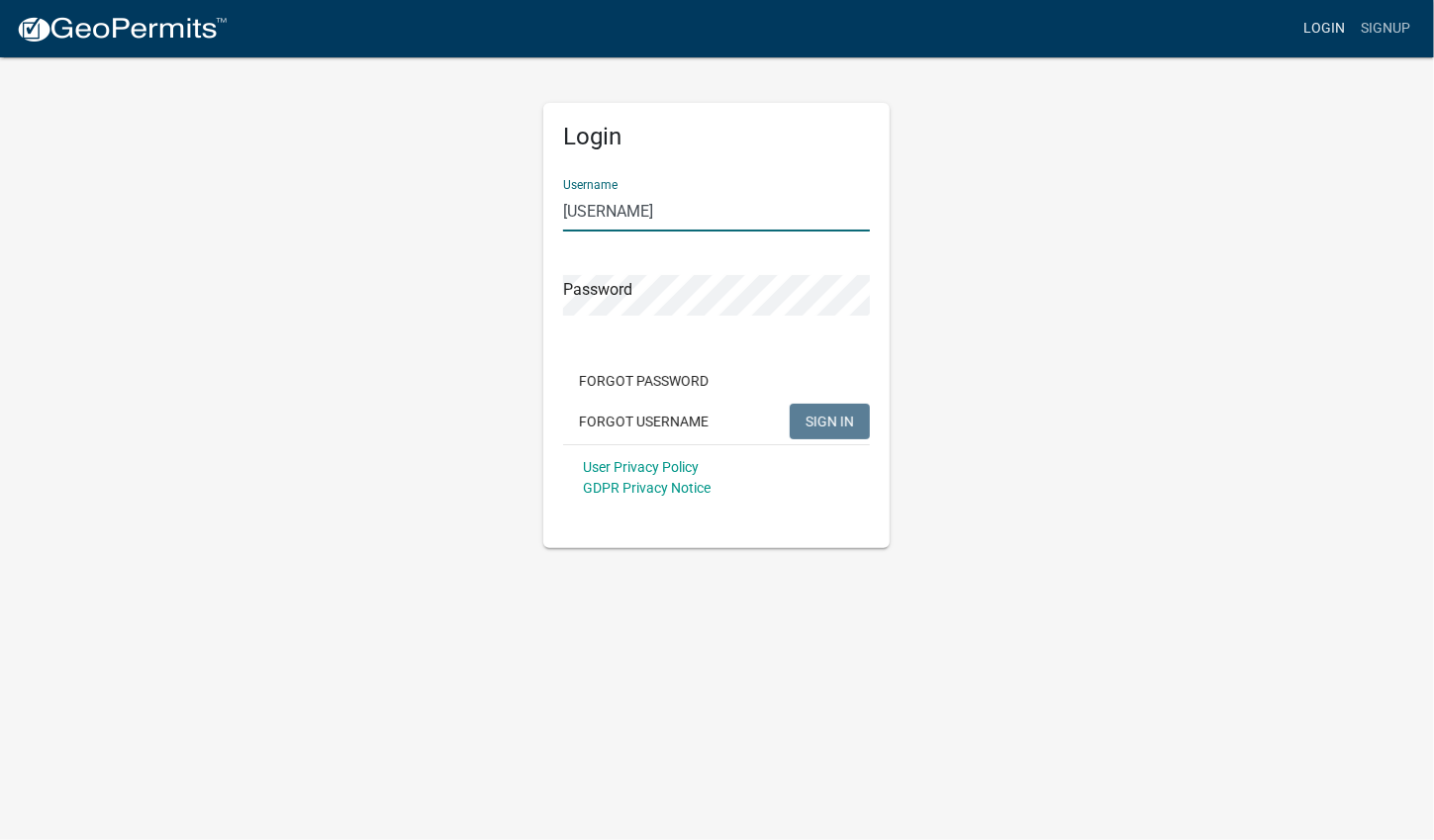 type on "[USERNAME]" 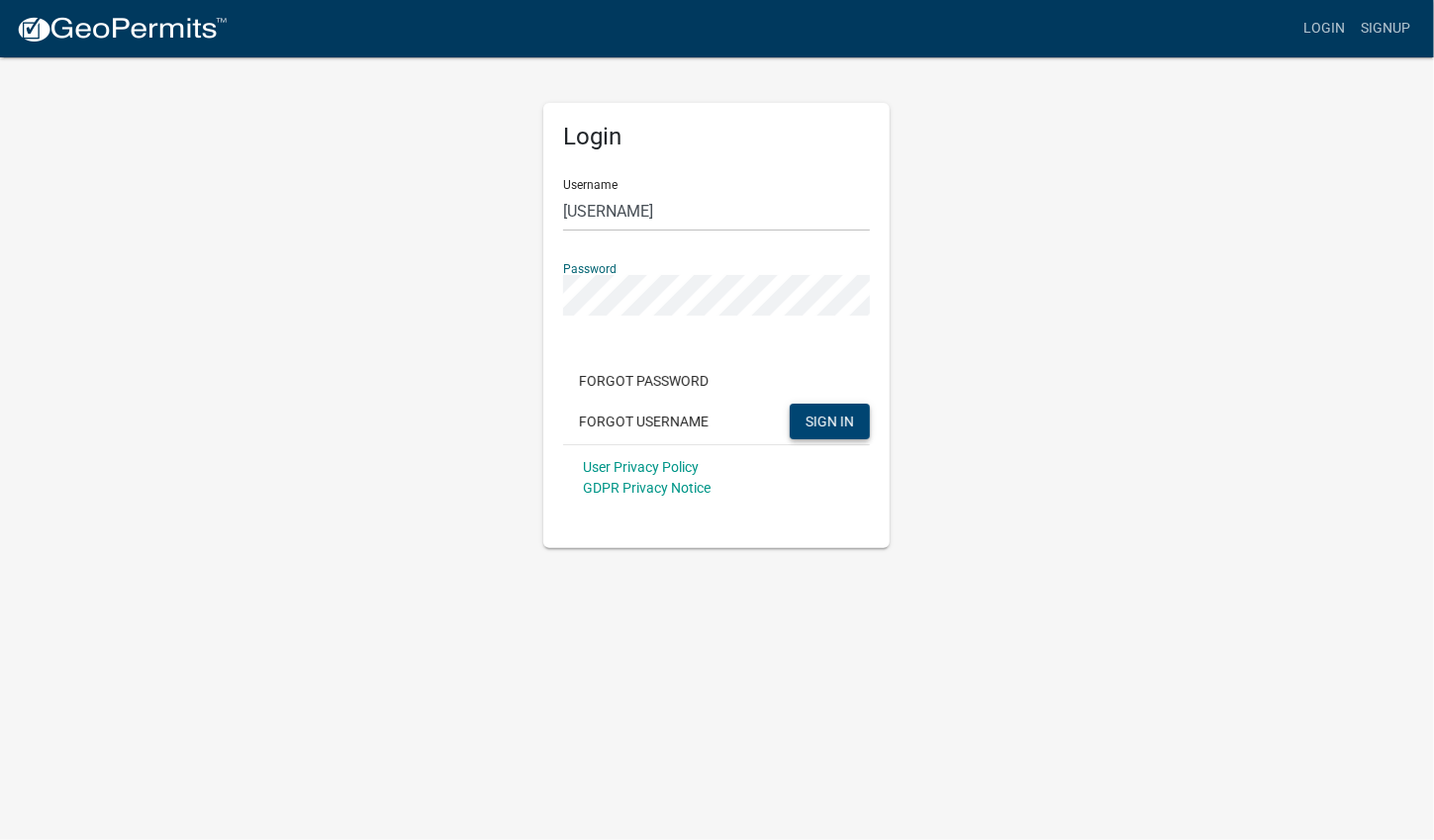 click on "SIGN IN" 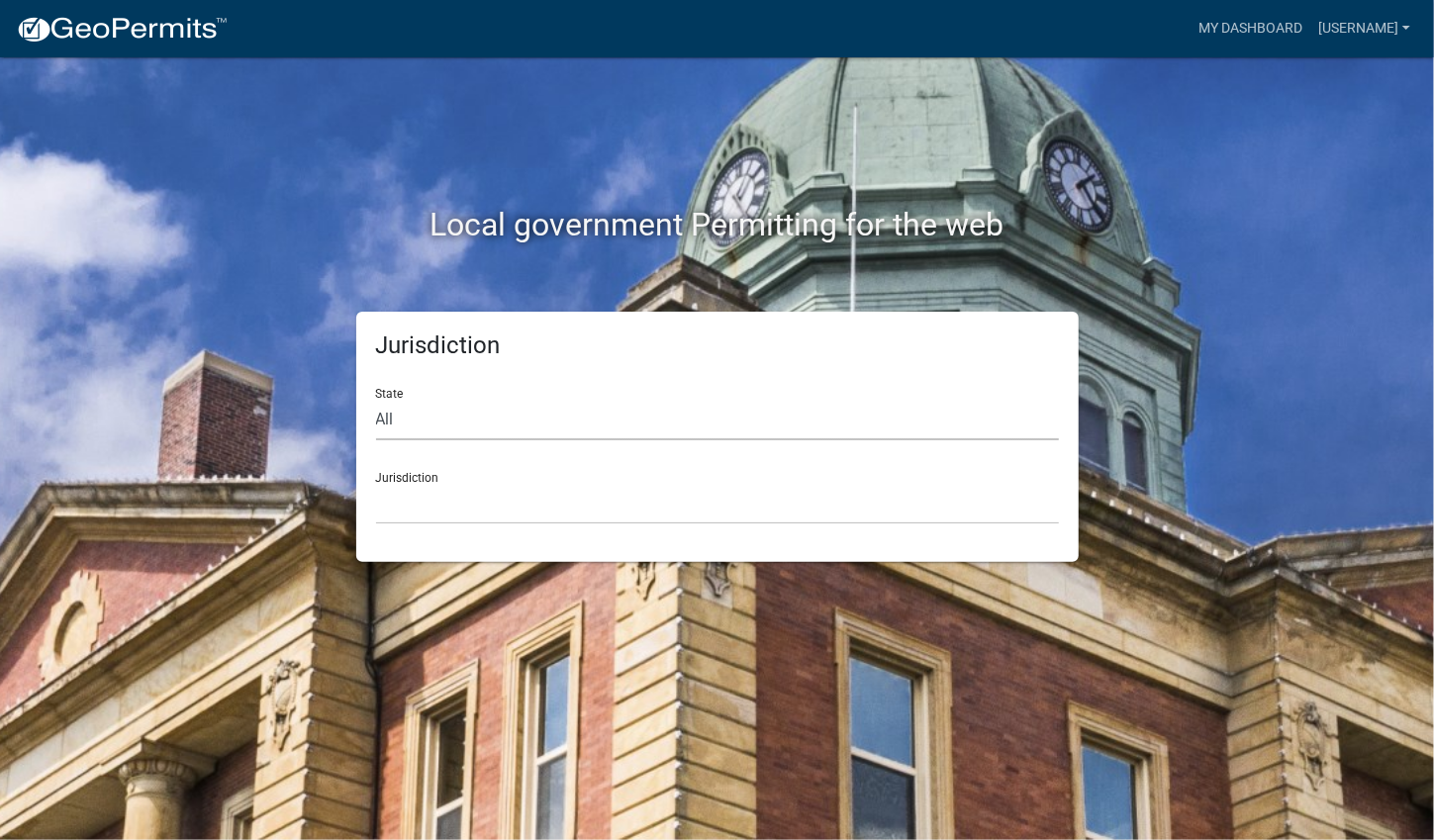 click on "All  Colorado   Georgia   Indiana   Iowa   Kansas   Minnesota   Ohio   South Carolina   Wisconsin" 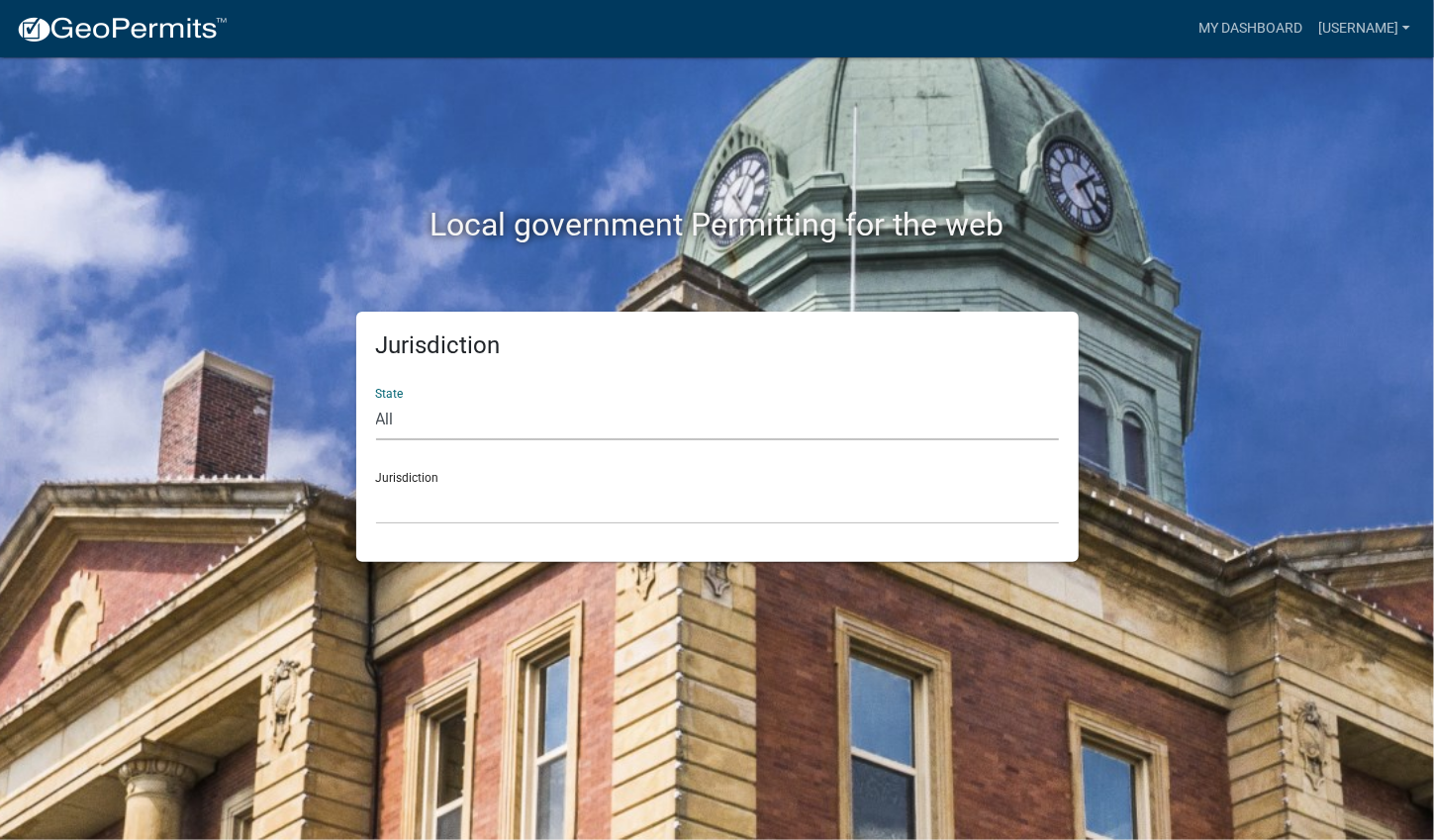 select on "South Carolina" 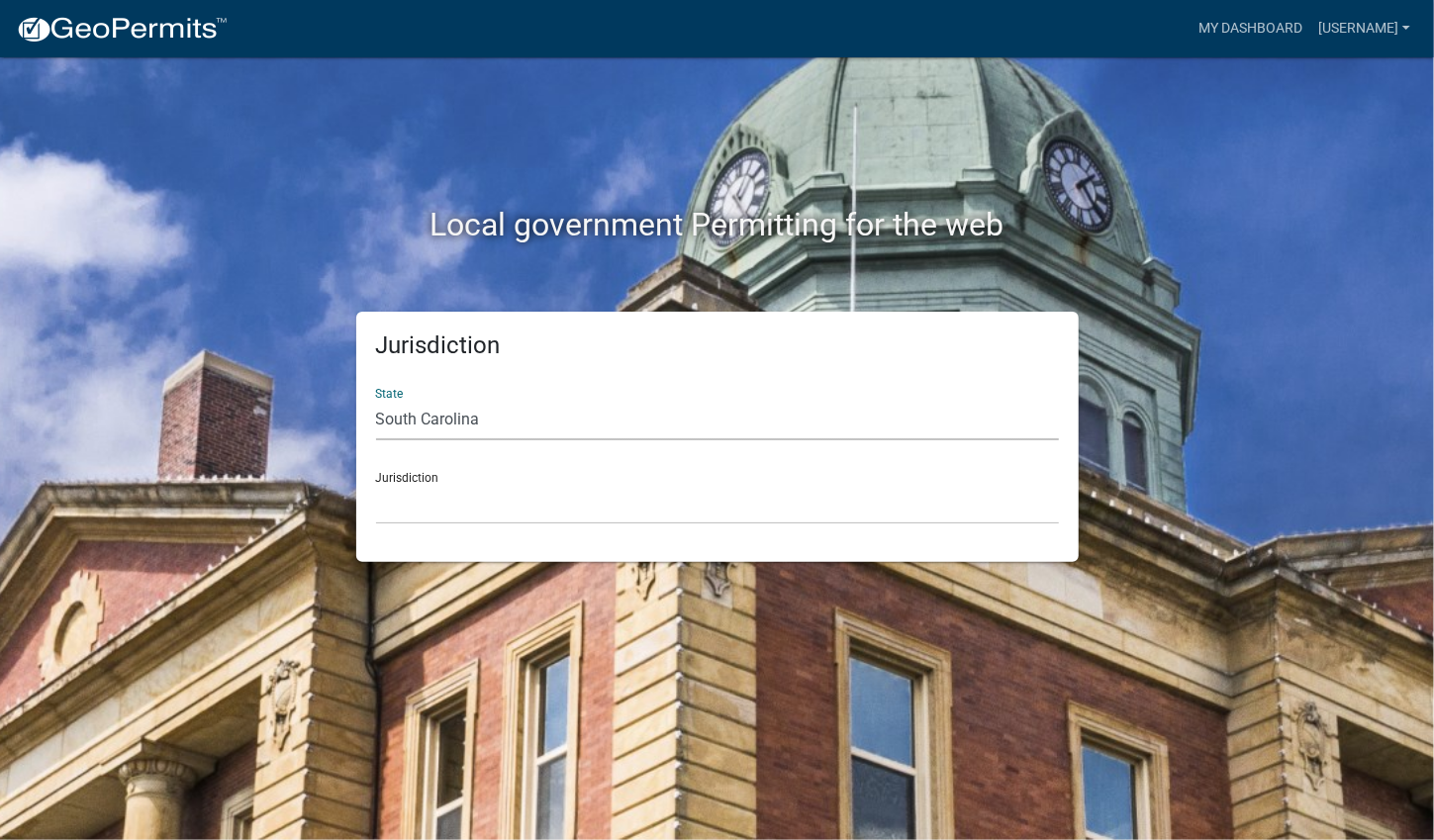 click on "All  Colorado   Georgia   Indiana   Iowa   Kansas   Minnesota   Ohio   South Carolina   Wisconsin" 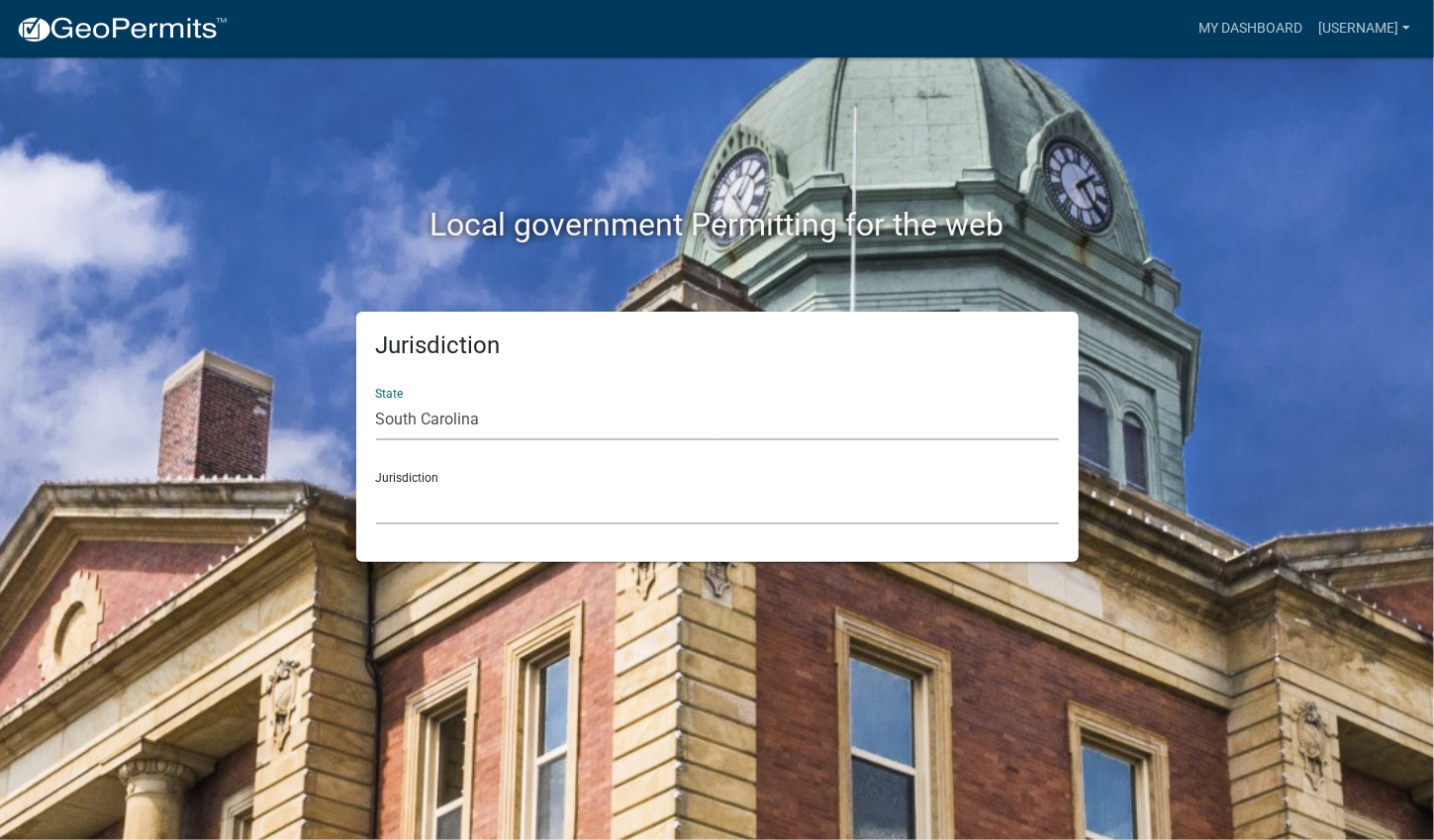 click on "[CITY], [STATE] [CITY], [STATE]" 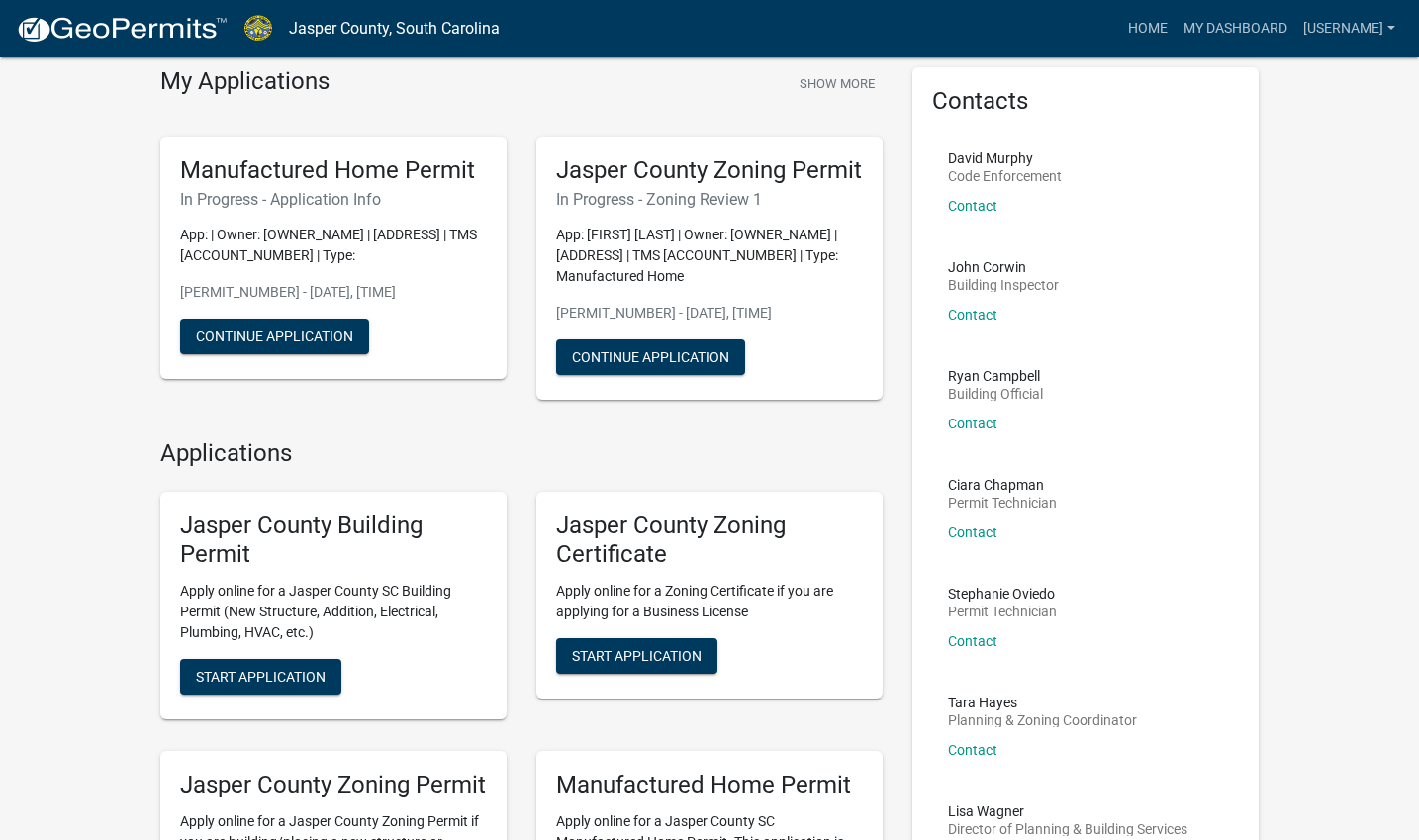 scroll, scrollTop: 77, scrollLeft: 0, axis: vertical 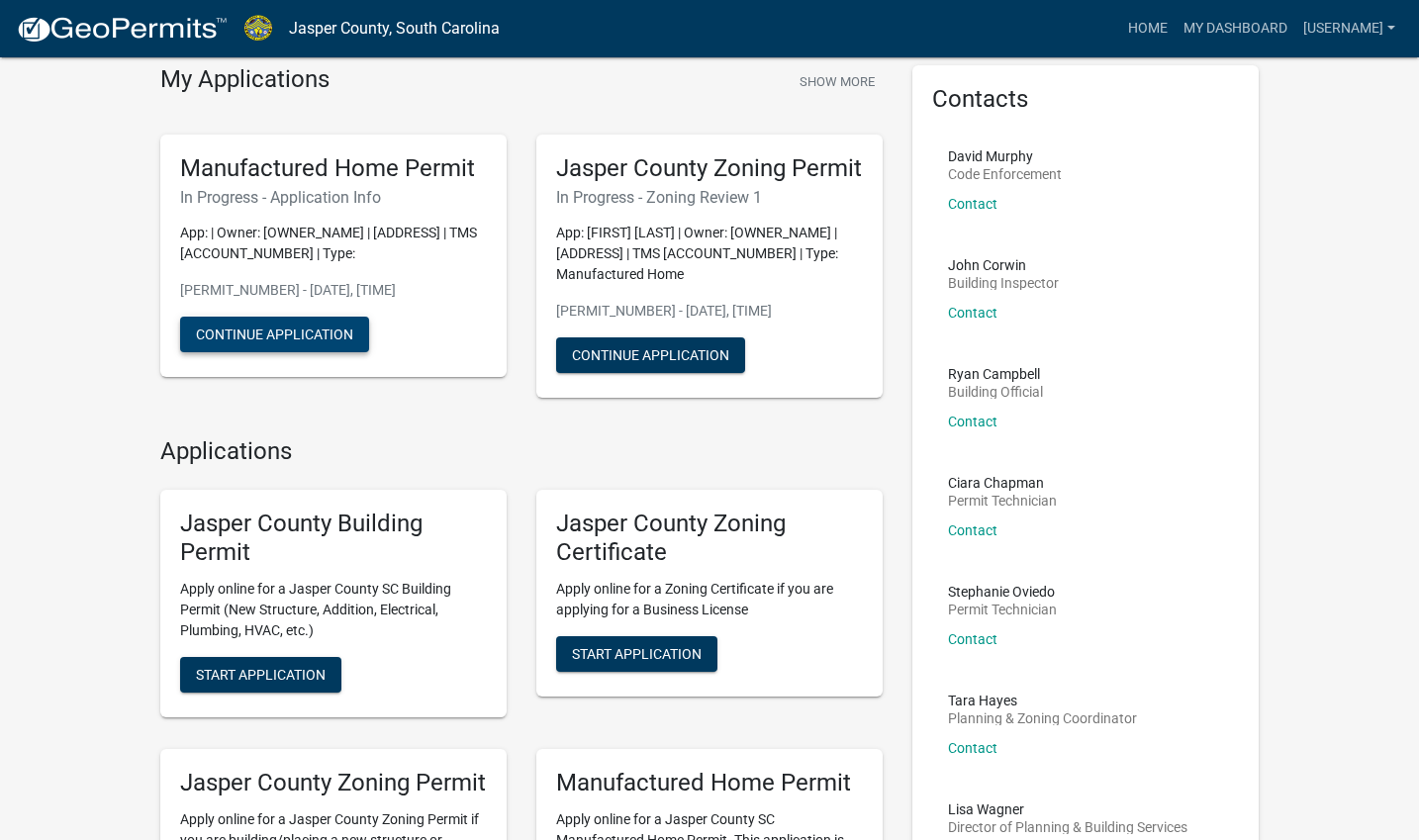 click on "Continue Application" 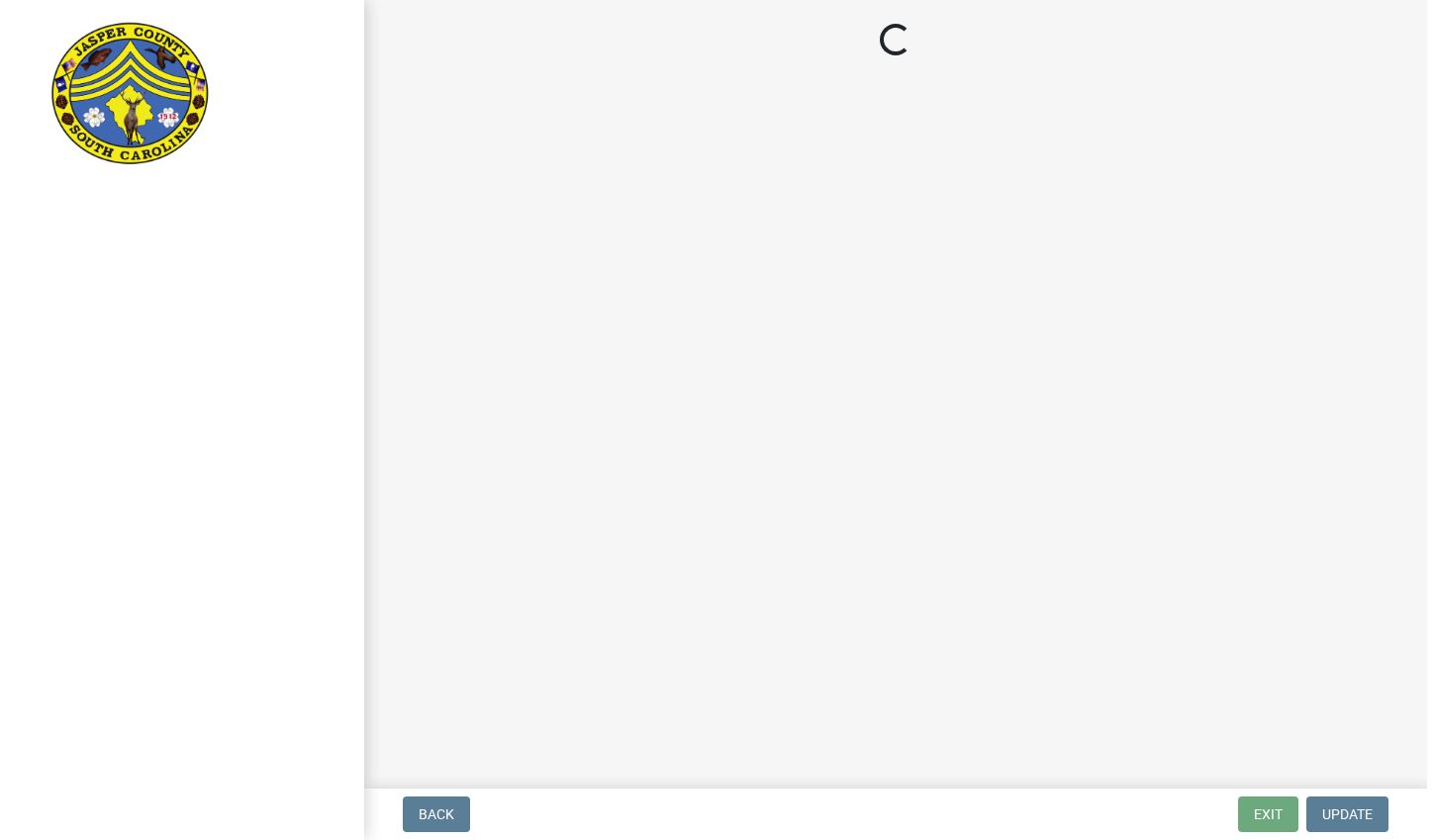scroll, scrollTop: 0, scrollLeft: 0, axis: both 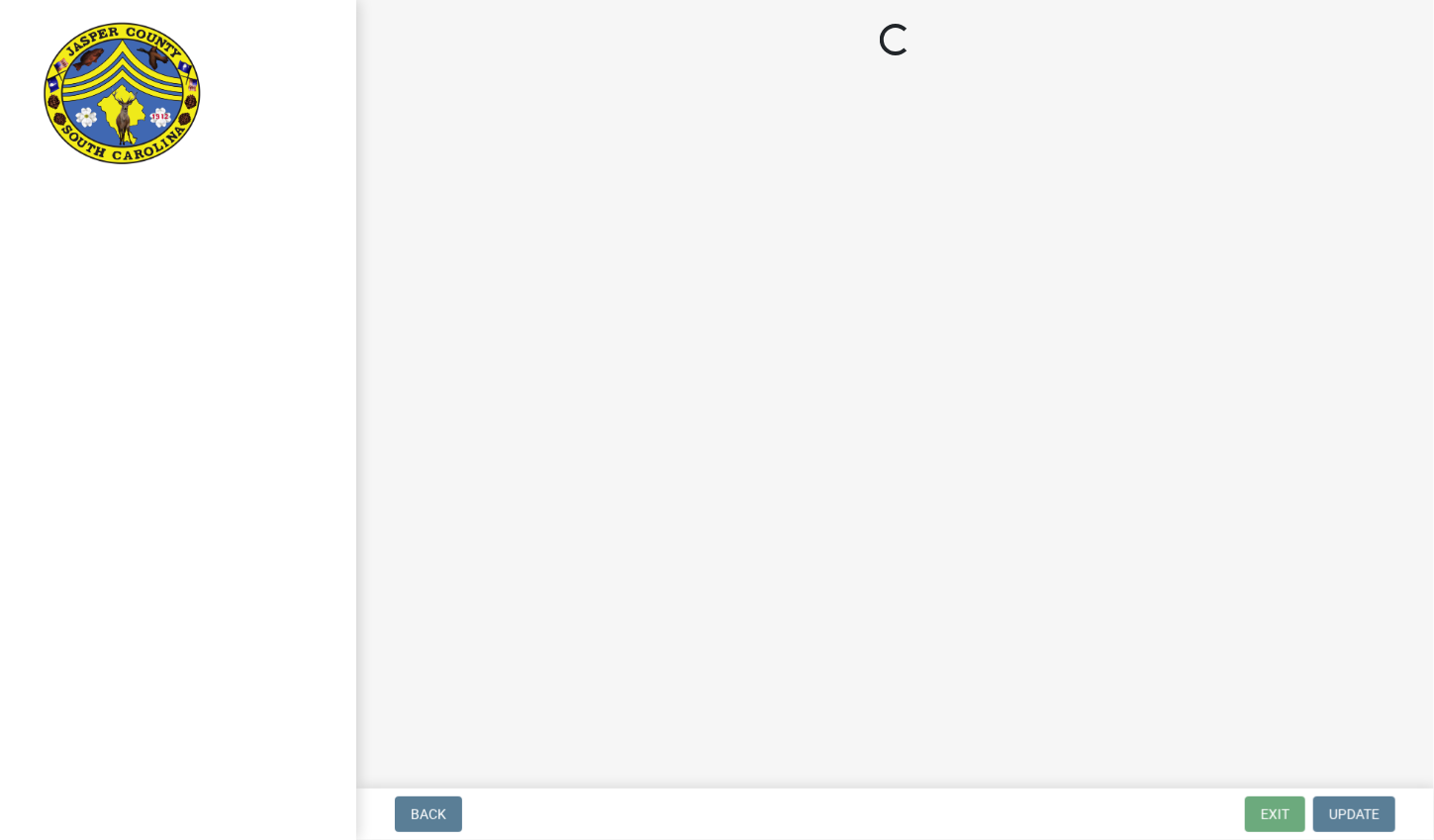 select on "00748aa1-56c2-4786-b7ff-9b3cb1d8d455" 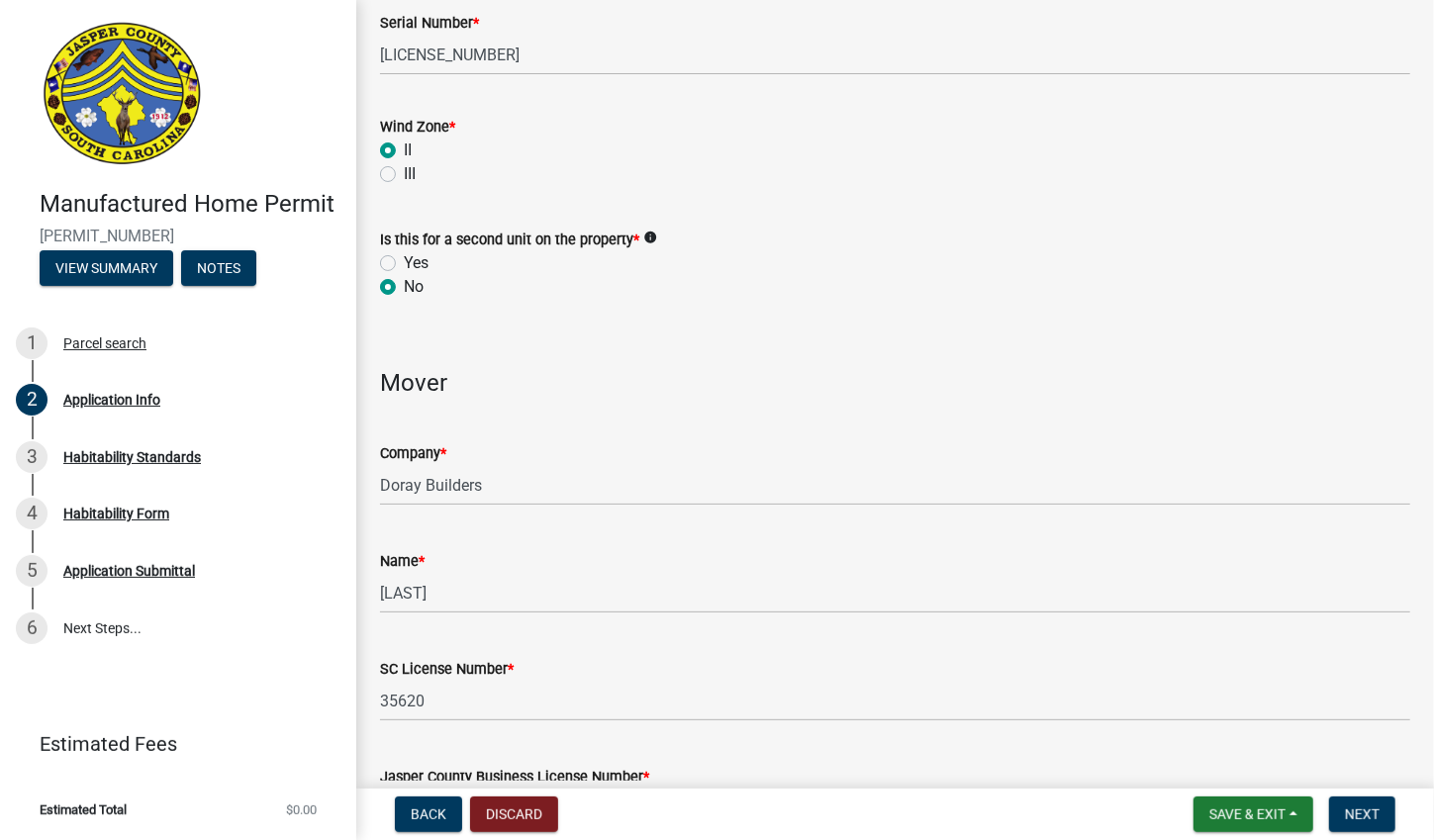 scroll, scrollTop: 3855, scrollLeft: 0, axis: vertical 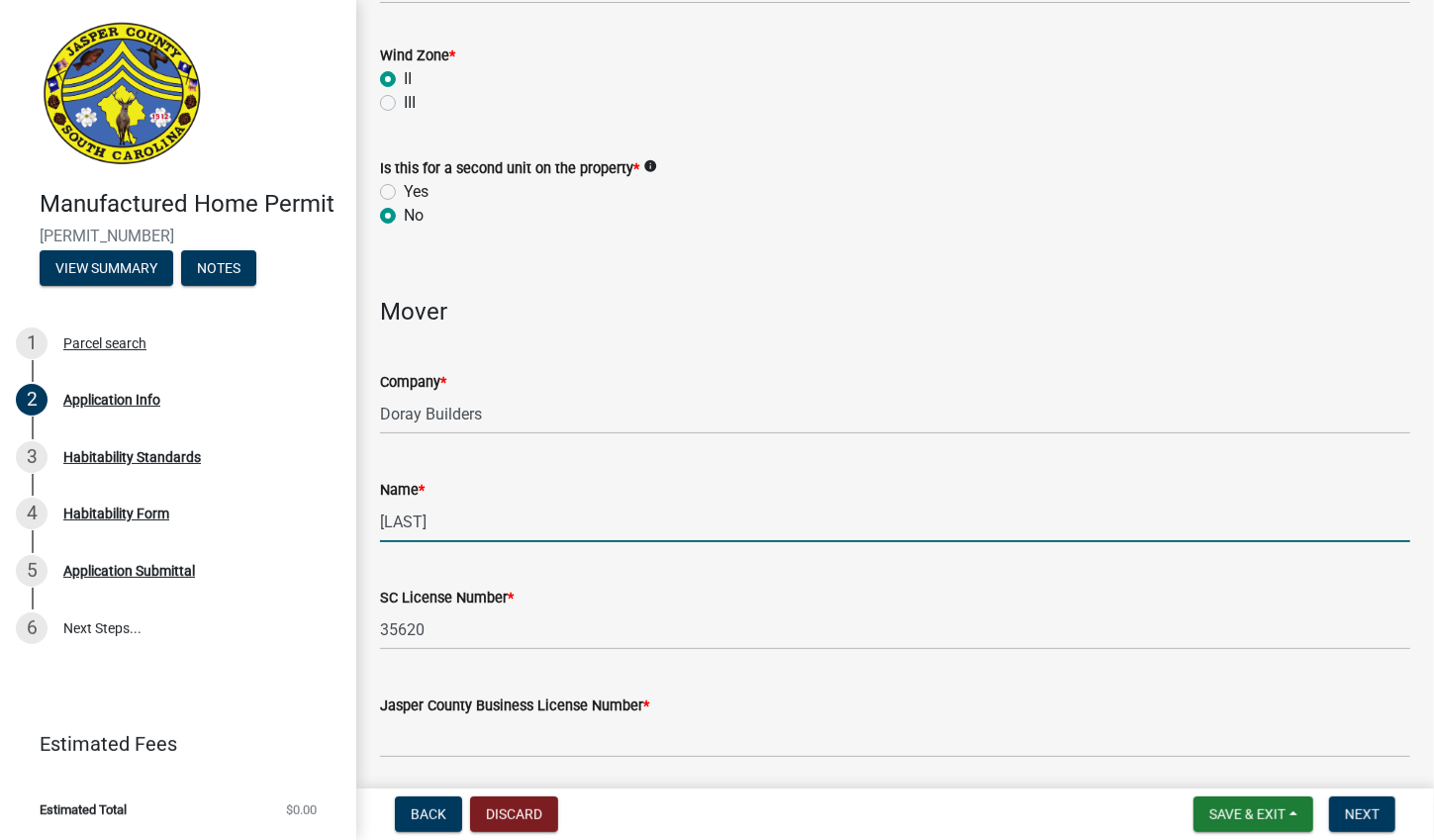 click on "[LAST]" at bounding box center [895, 521] 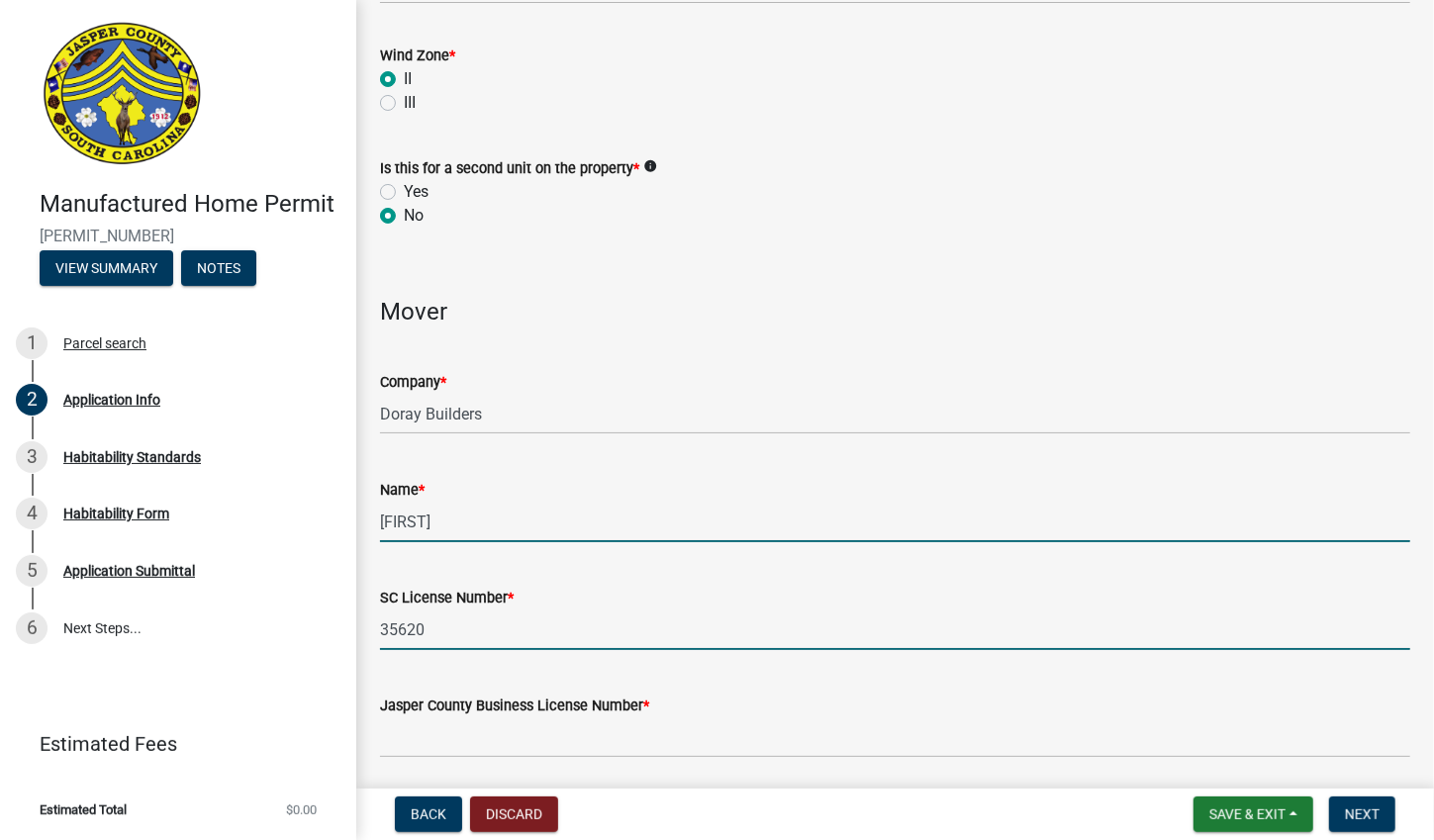 click on "35620" at bounding box center [895, 629] 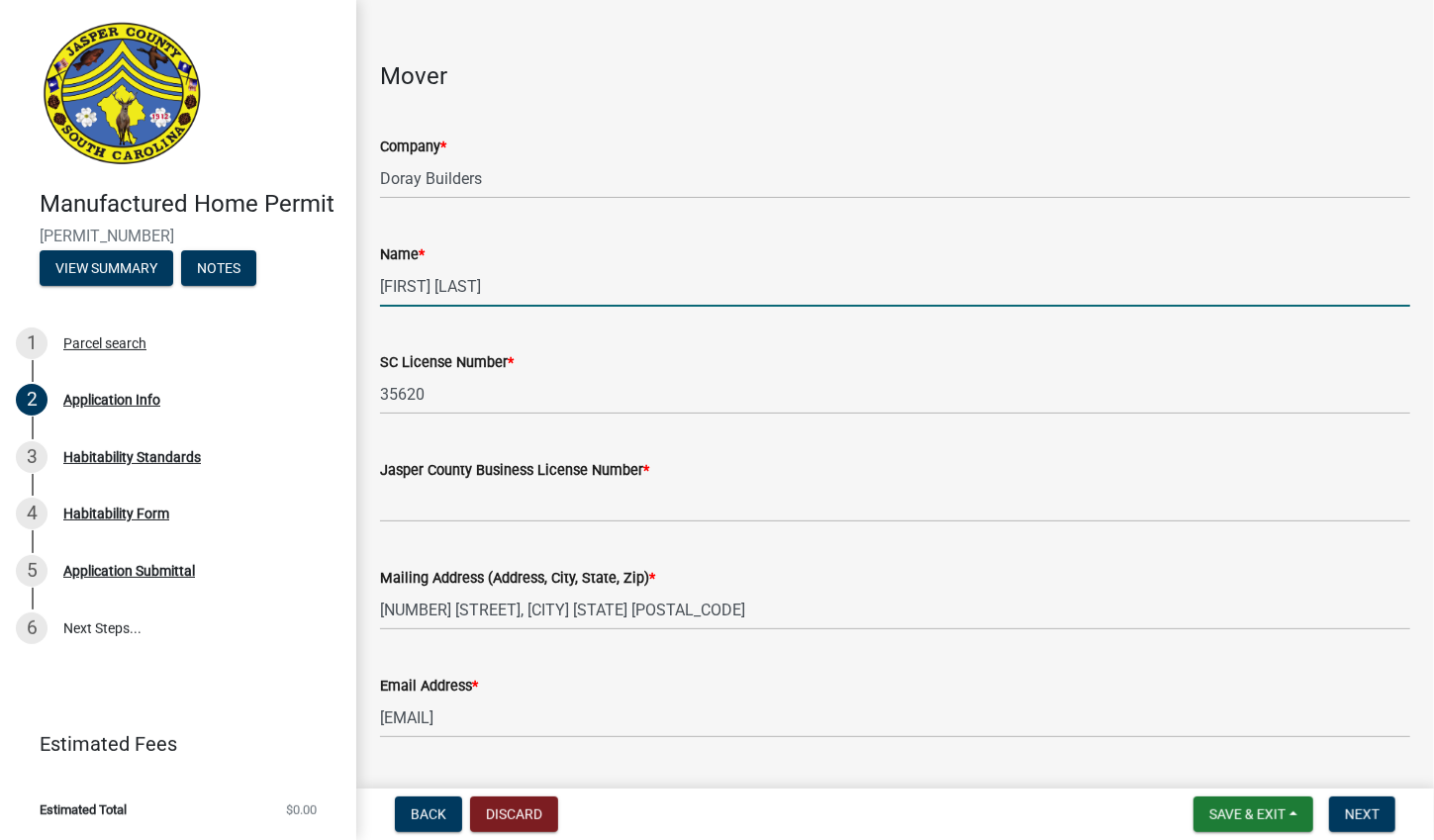 scroll, scrollTop: 4094, scrollLeft: 0, axis: vertical 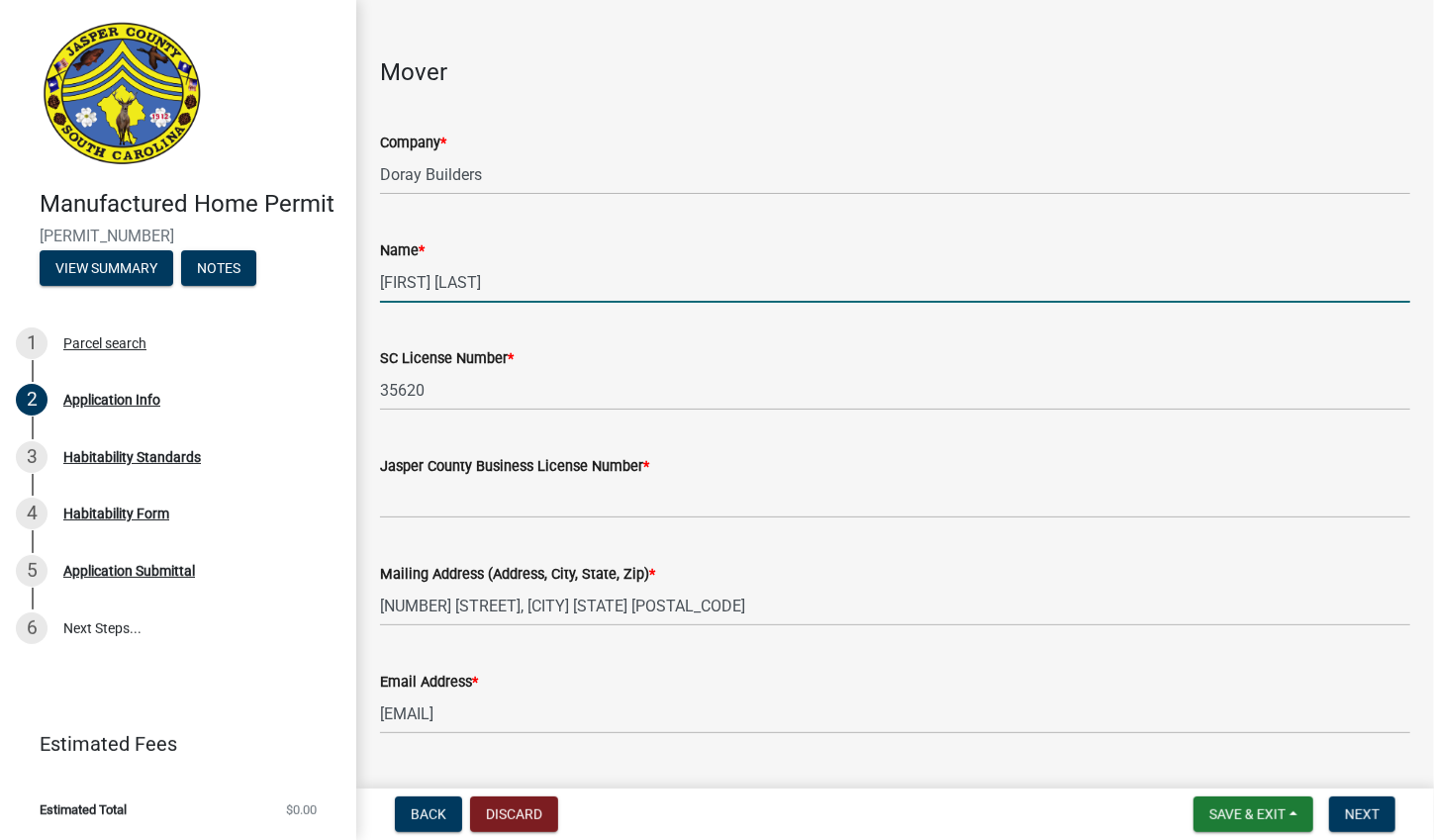 type on "[FIRST] [LAST]" 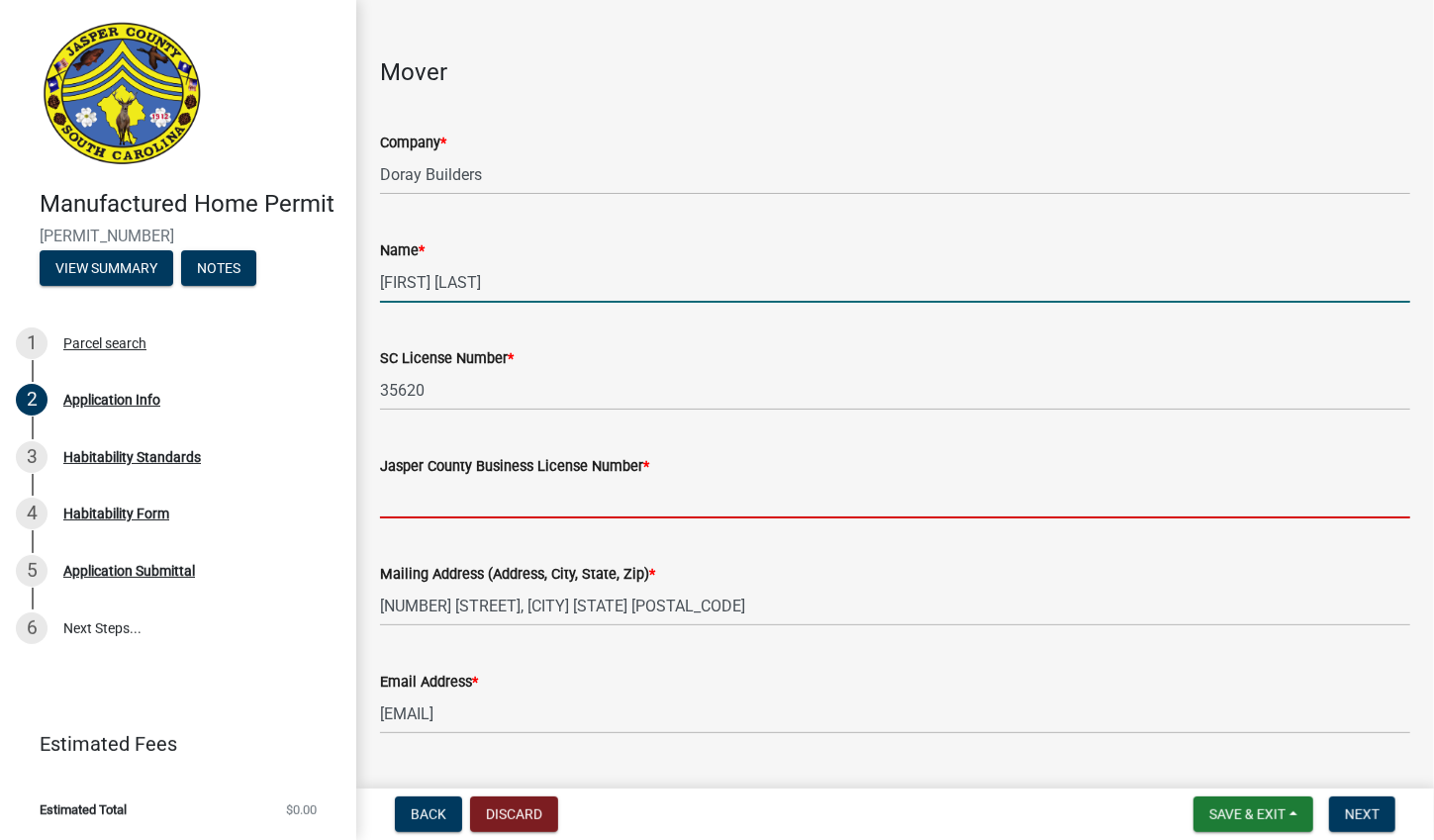 click on "Jasper County Business License Number  *" at bounding box center (895, 498) 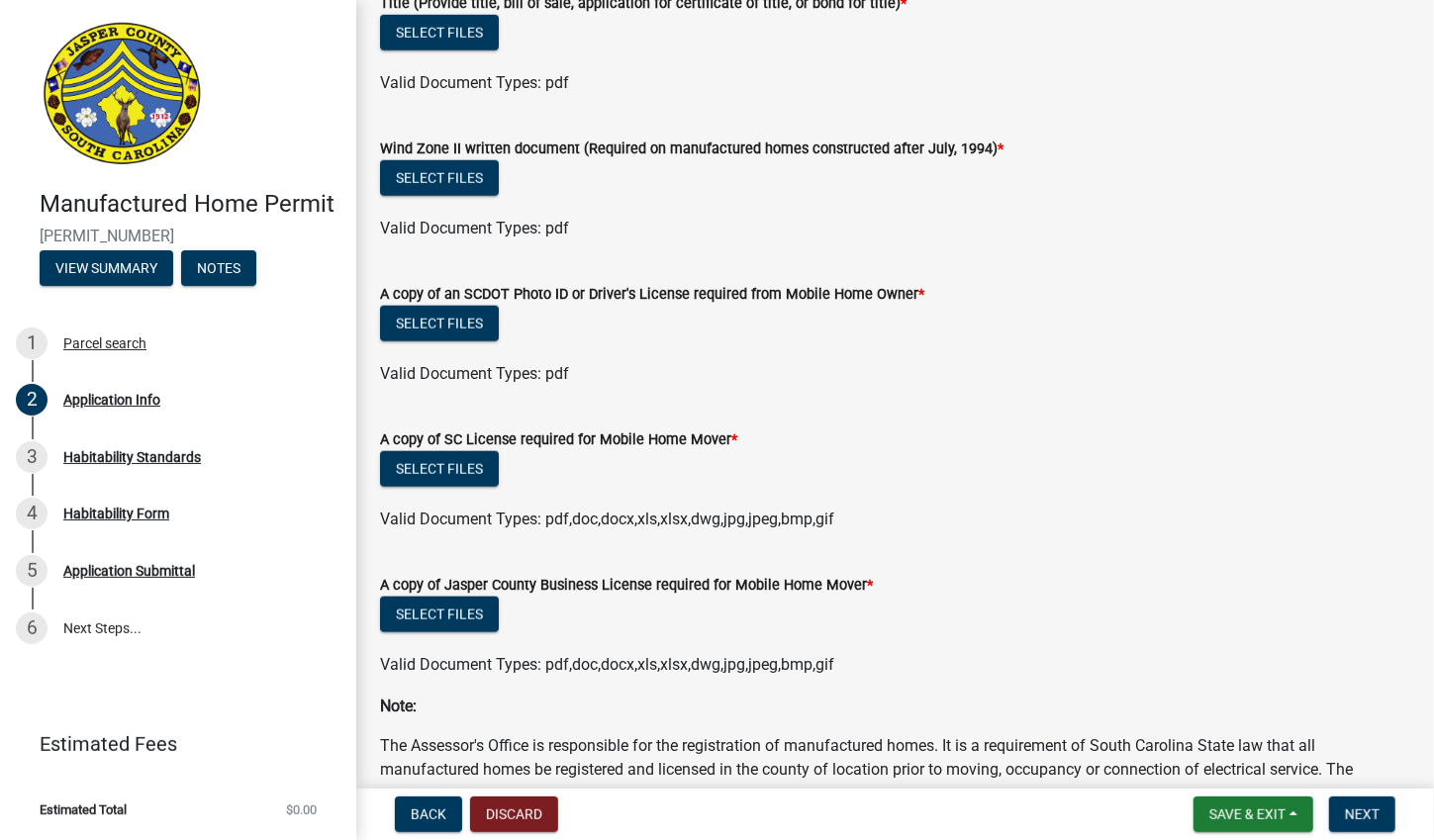 scroll, scrollTop: 5388, scrollLeft: 0, axis: vertical 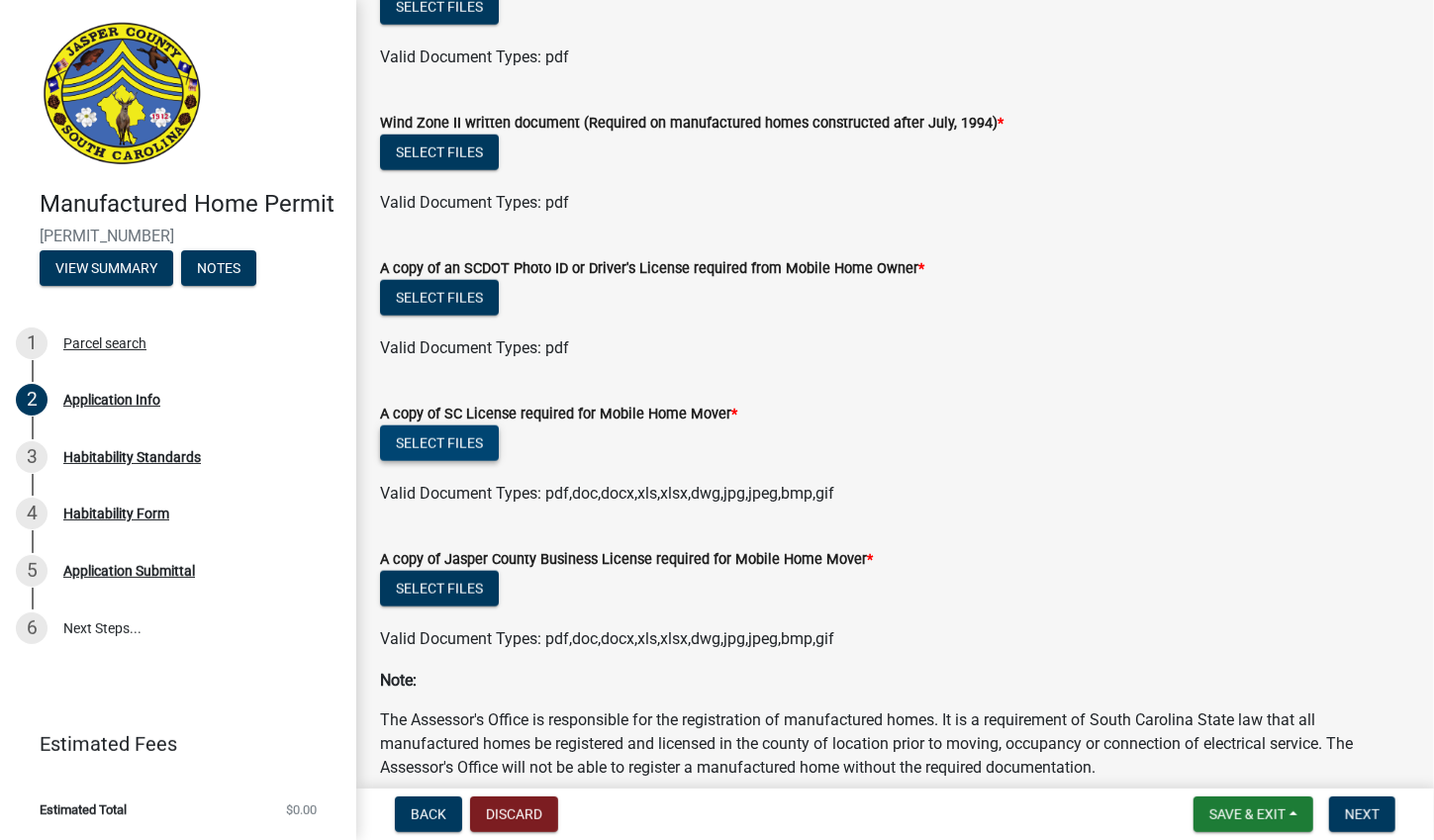 type on "[NUMBER]" 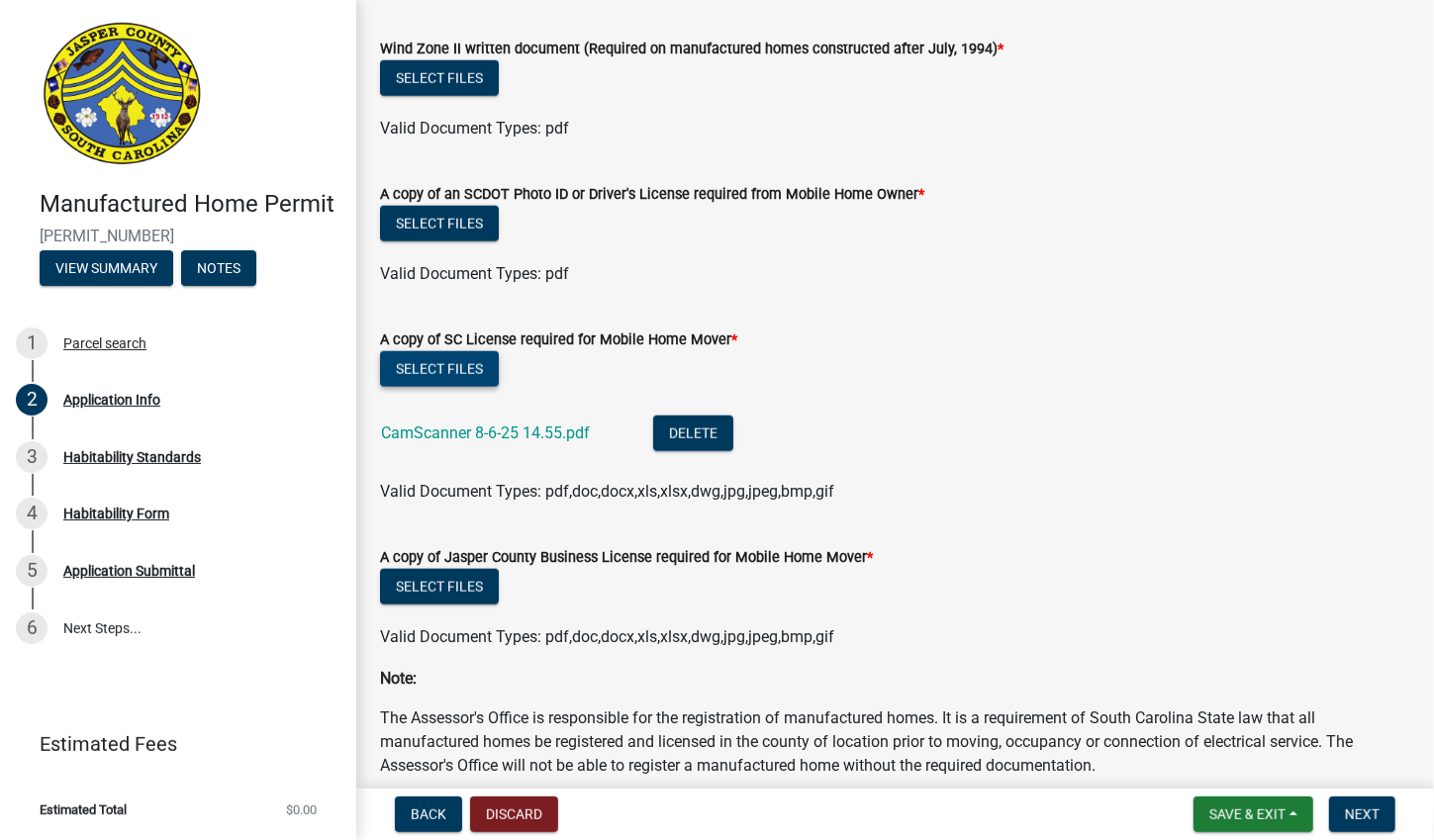 scroll, scrollTop: 5465, scrollLeft: 0, axis: vertical 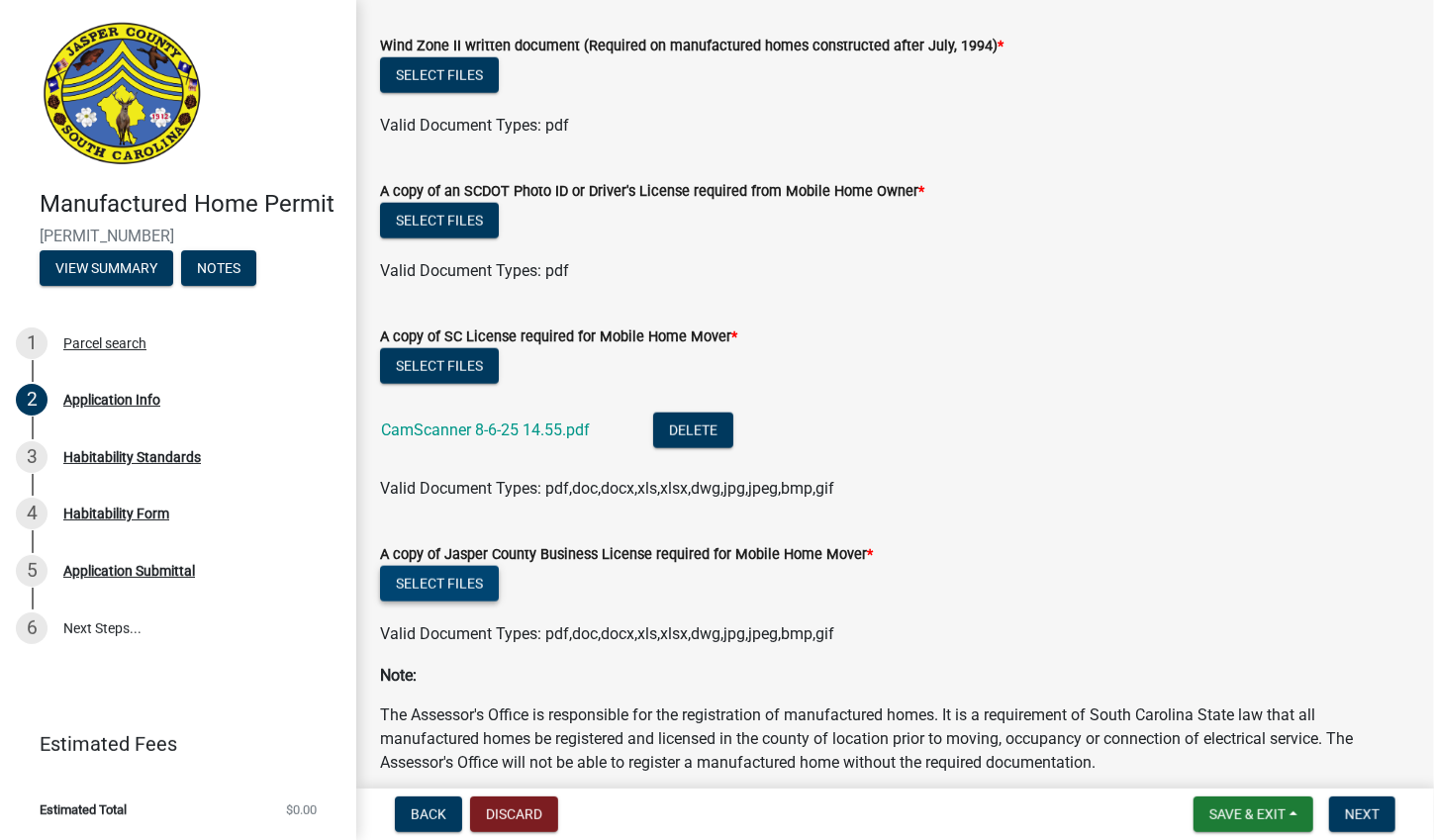 click on "Select files" 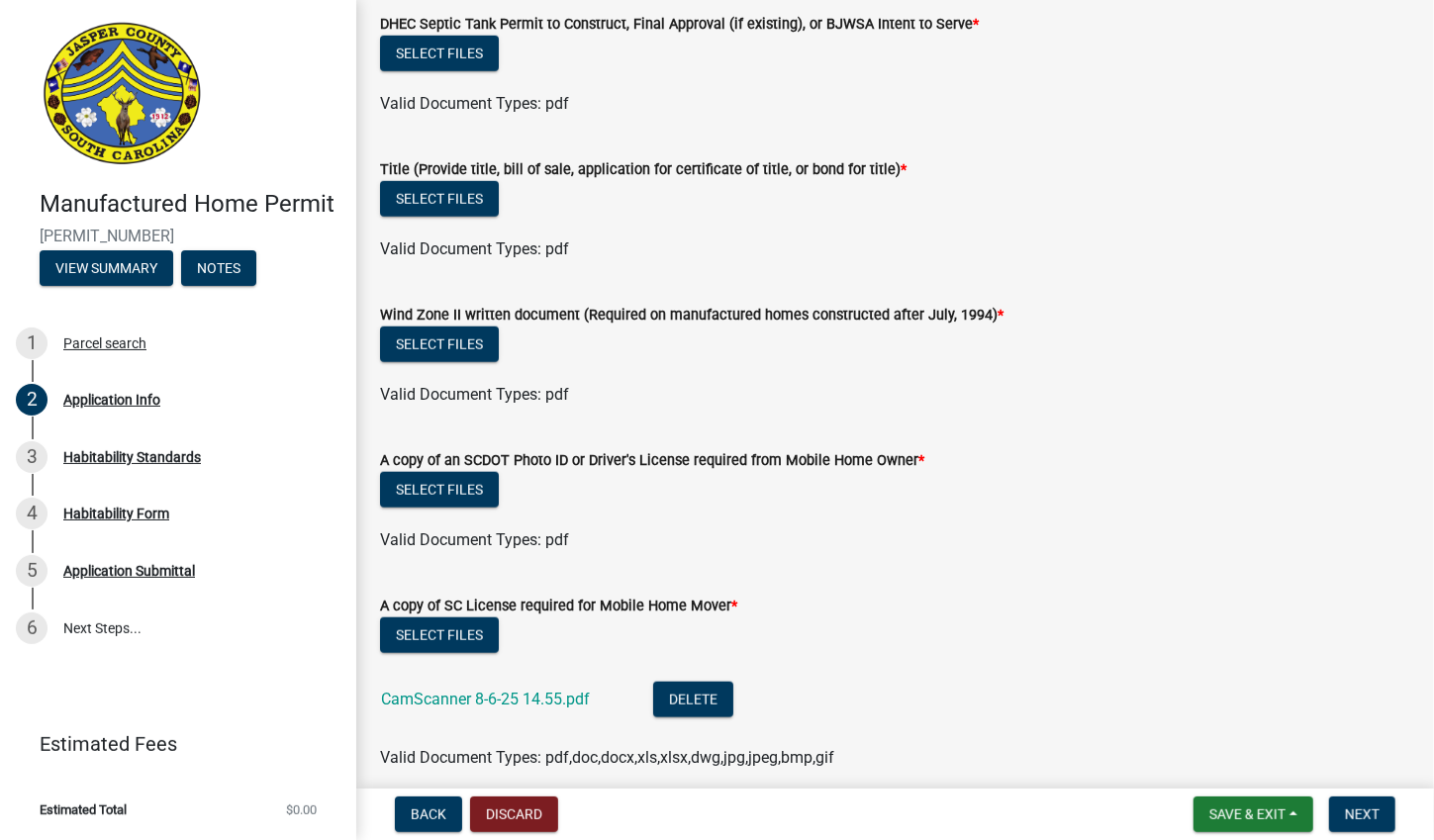 scroll, scrollTop: 5202, scrollLeft: 0, axis: vertical 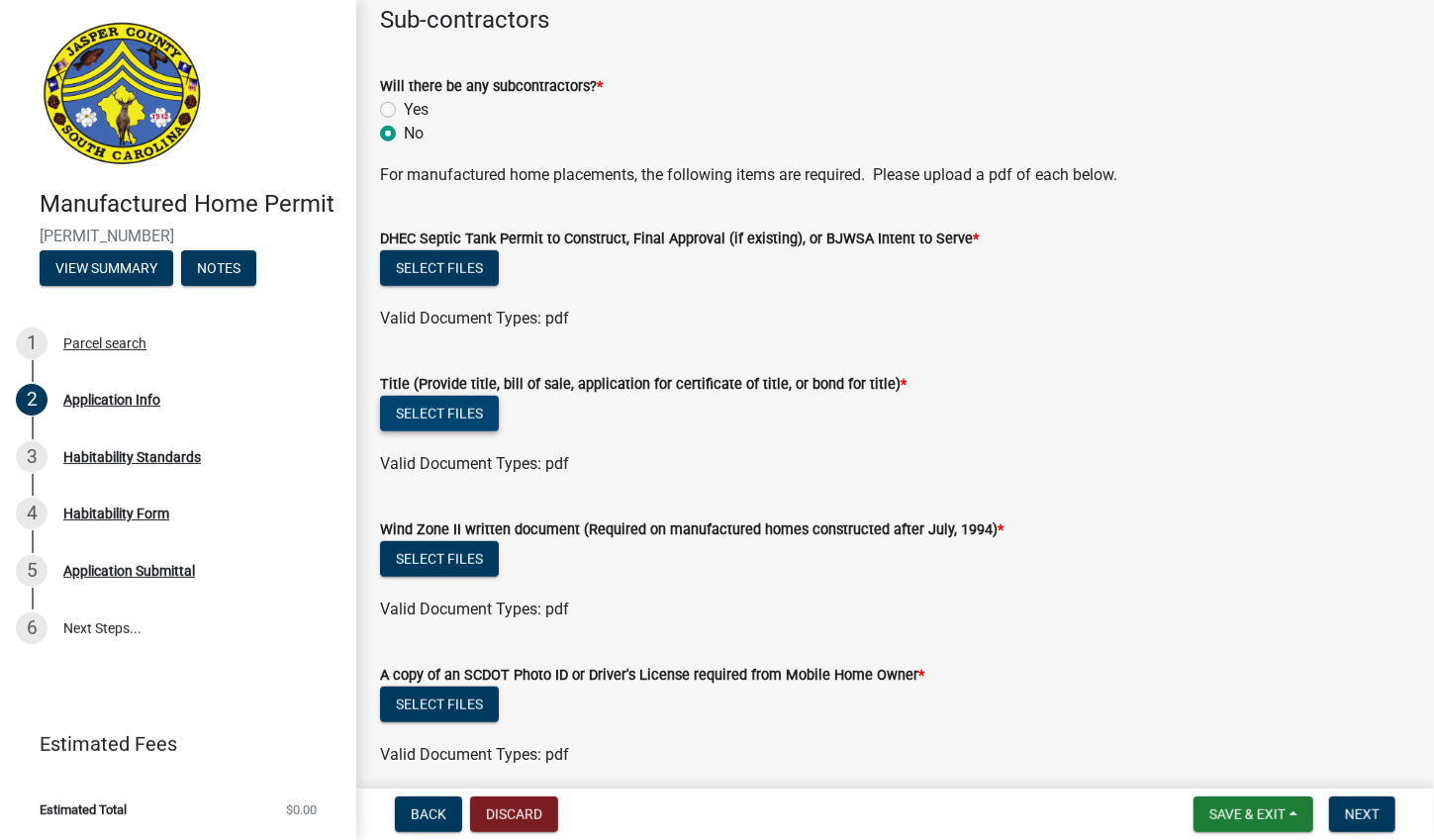 click on "Select files" 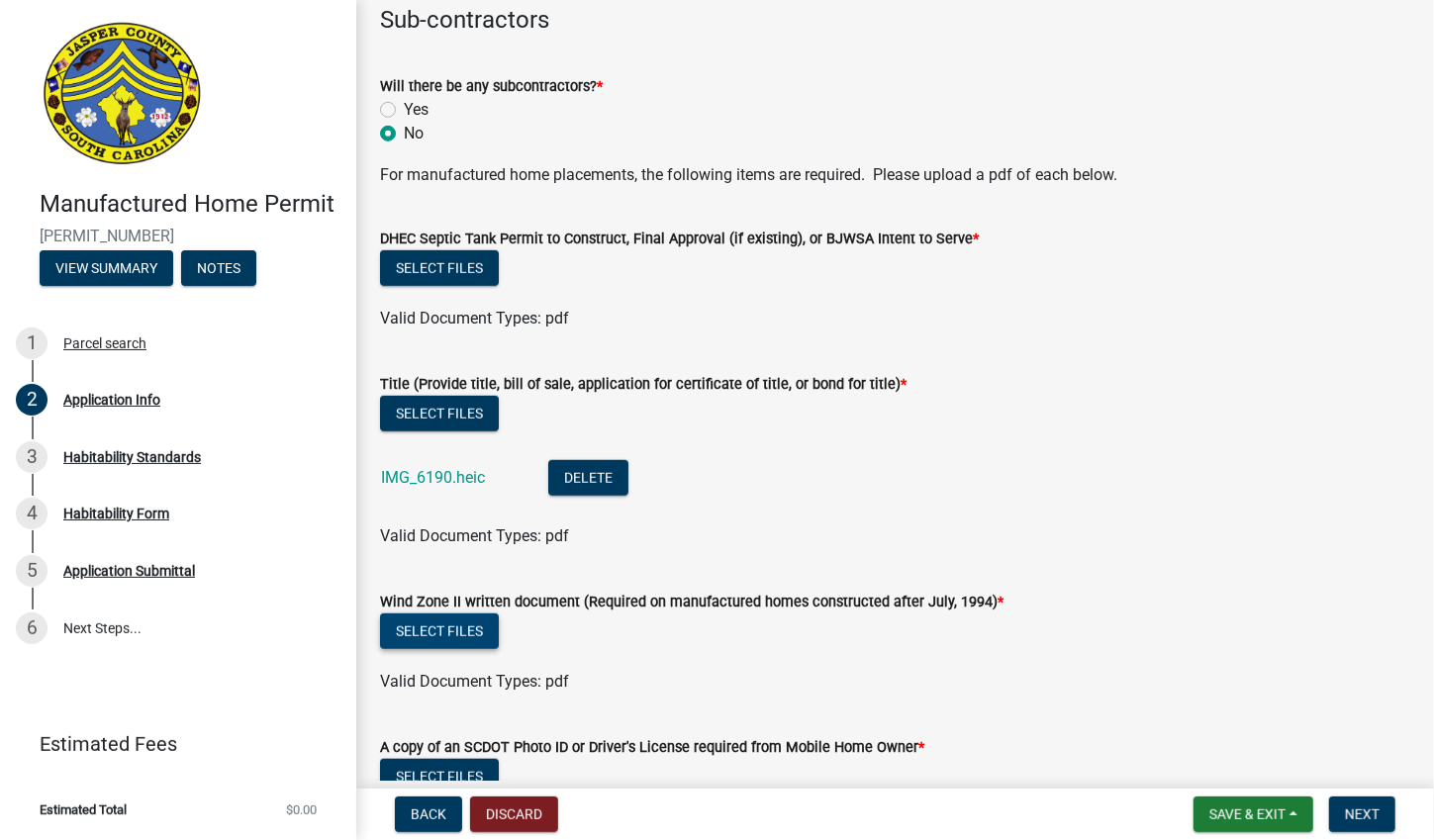 click on "Select files" 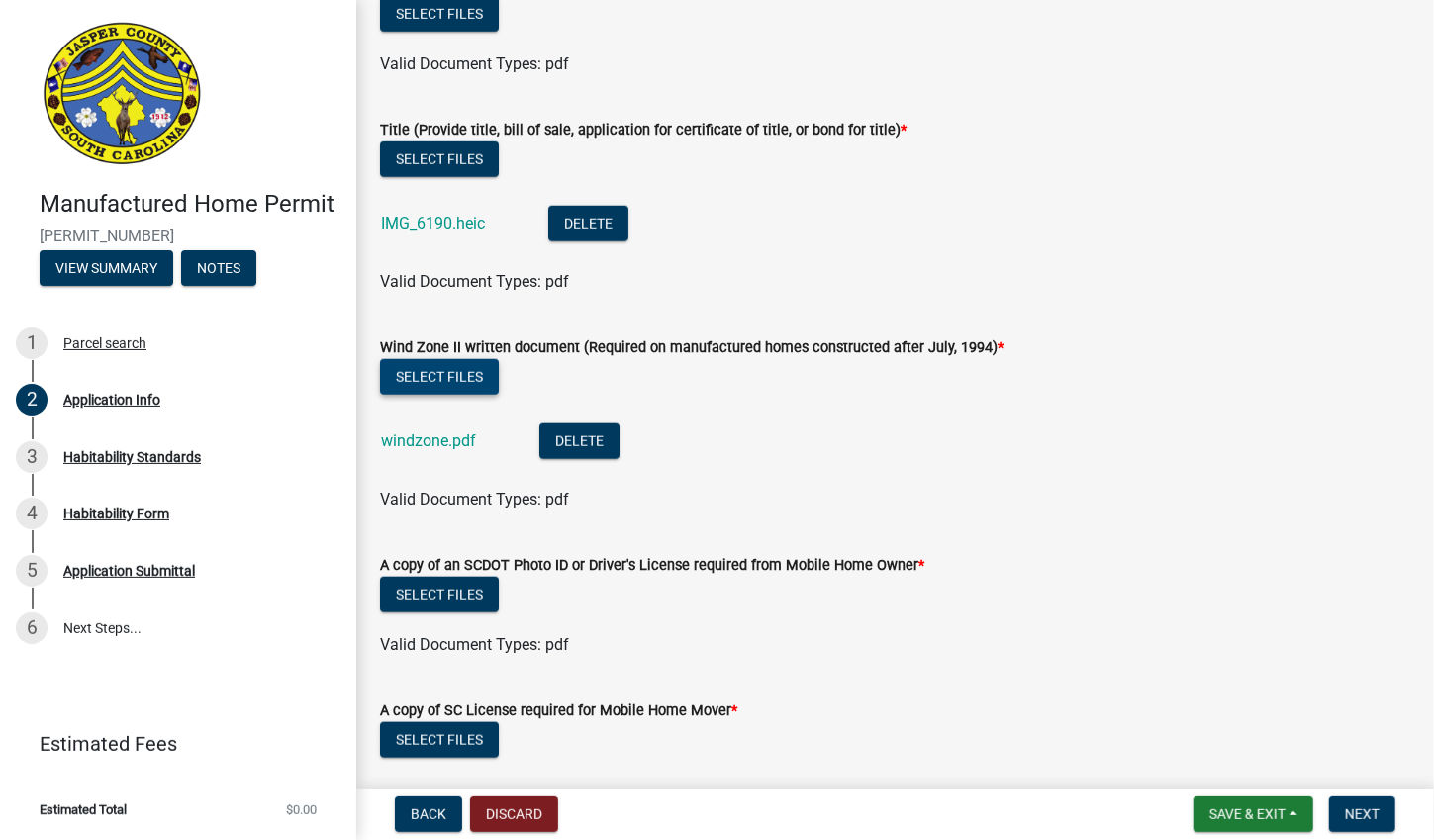 scroll, scrollTop: 5370, scrollLeft: 0, axis: vertical 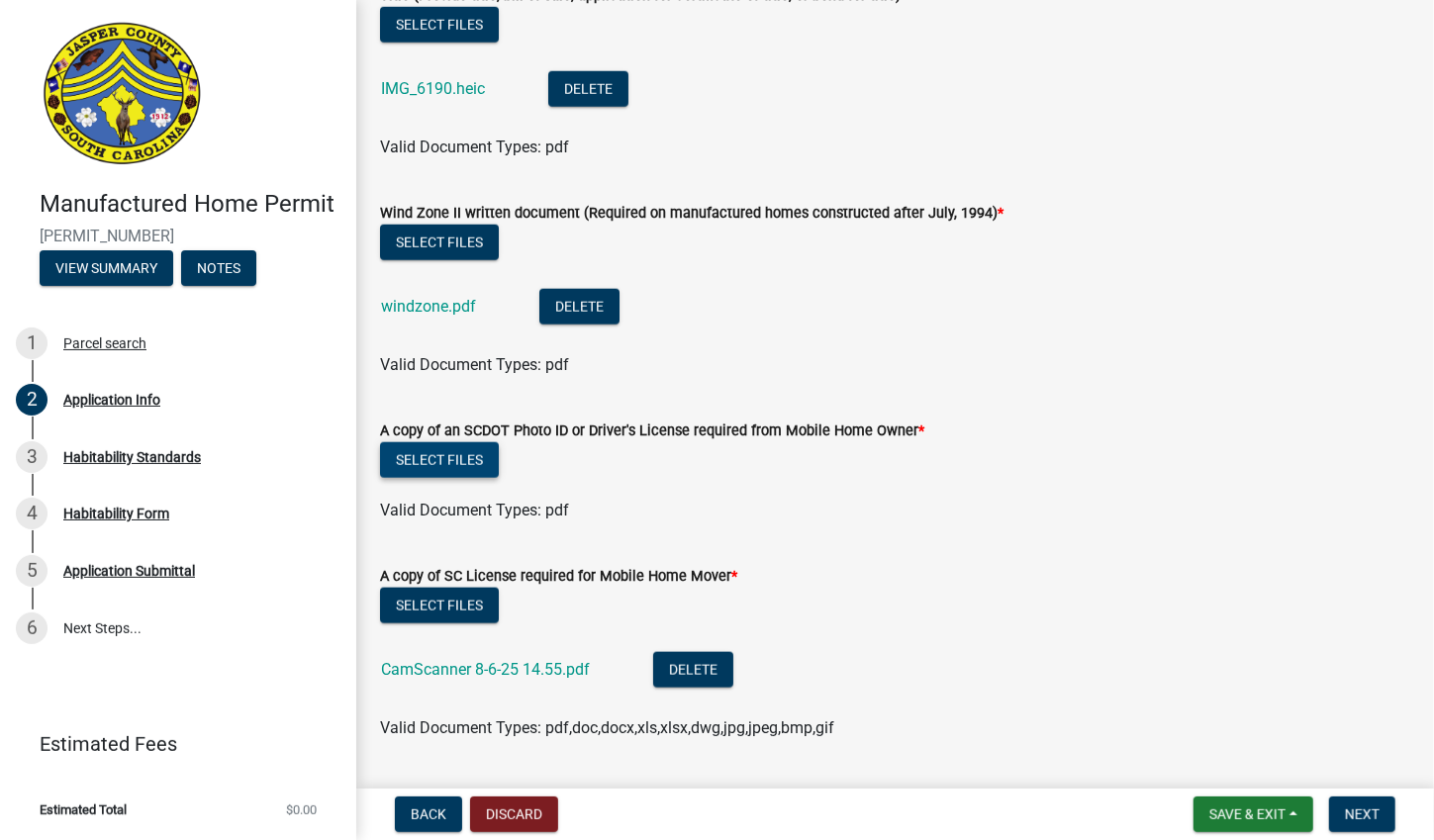 click on "Select files" 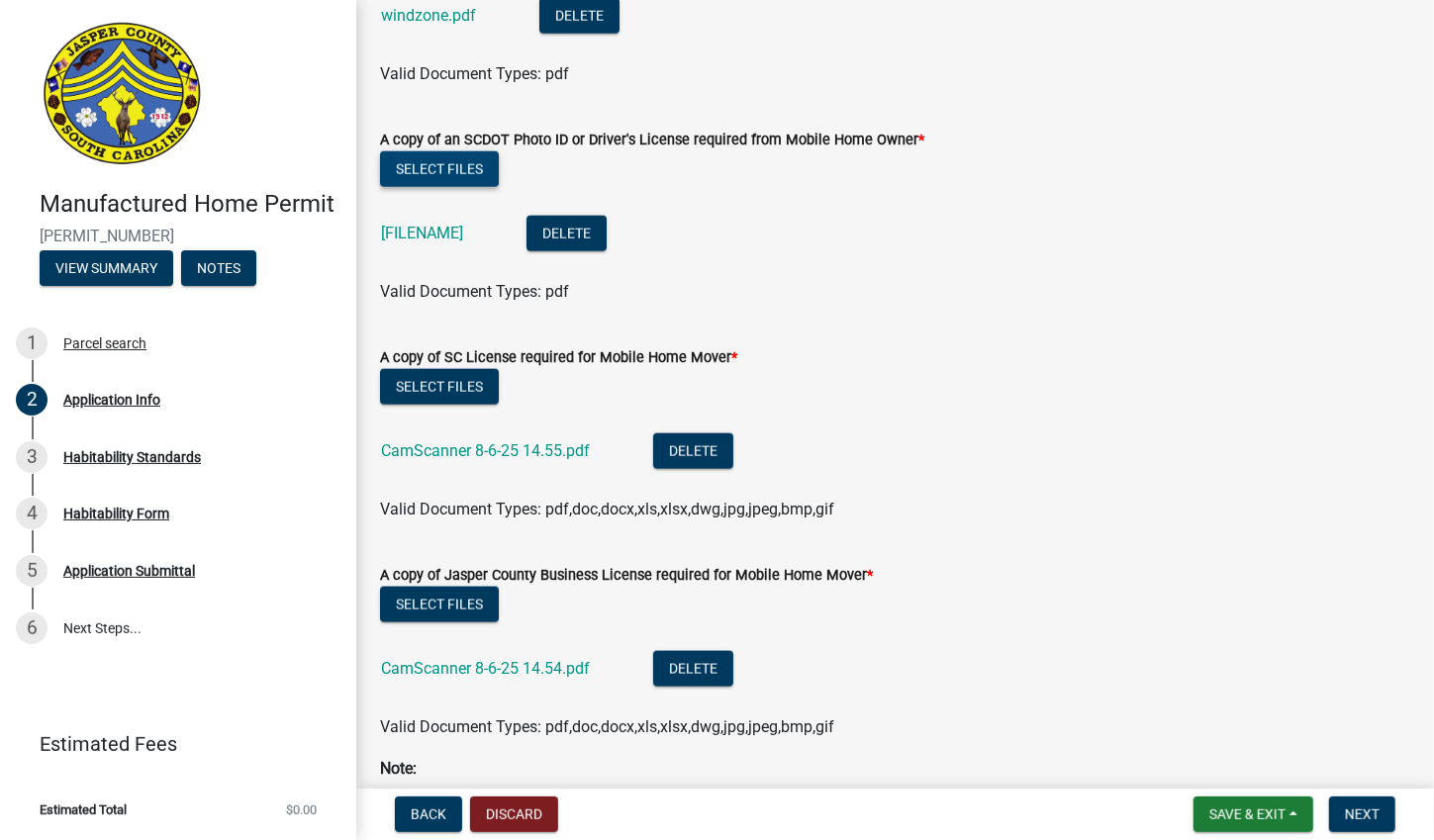 scroll, scrollTop: 5697, scrollLeft: 0, axis: vertical 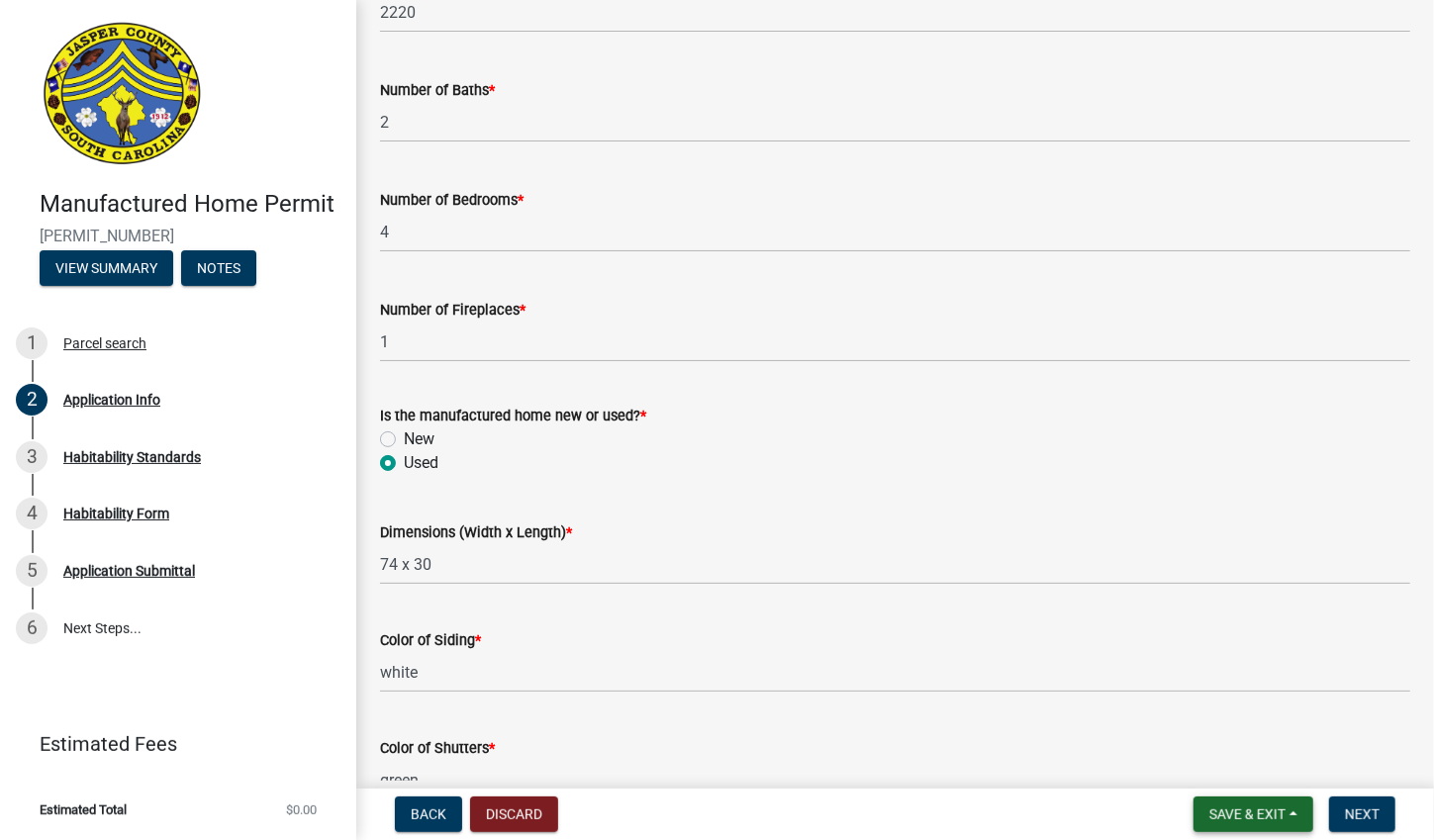click on "Save & Exit" at bounding box center (1253, 814) 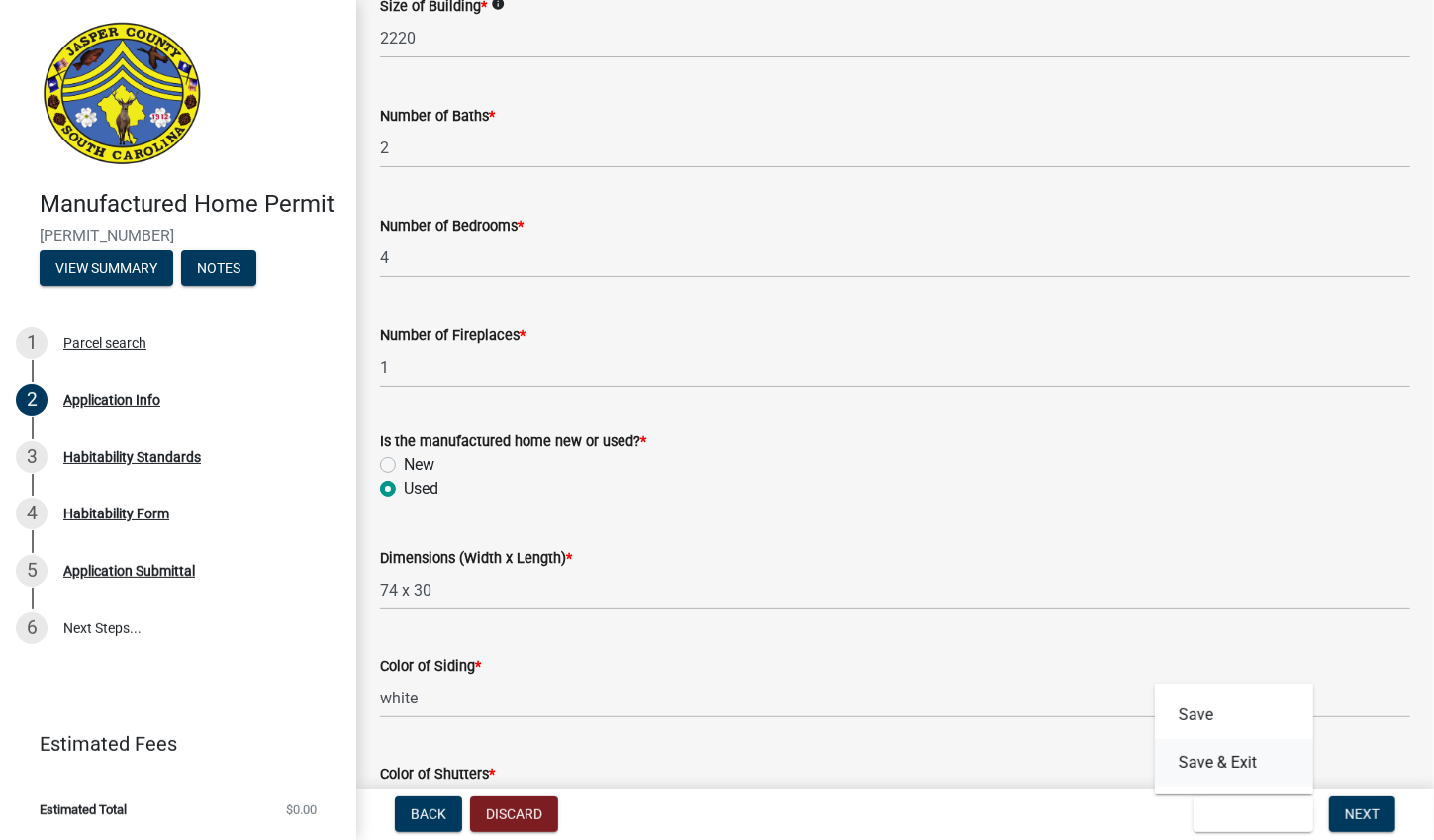 click on "Save & Exit" at bounding box center [1234, 763] 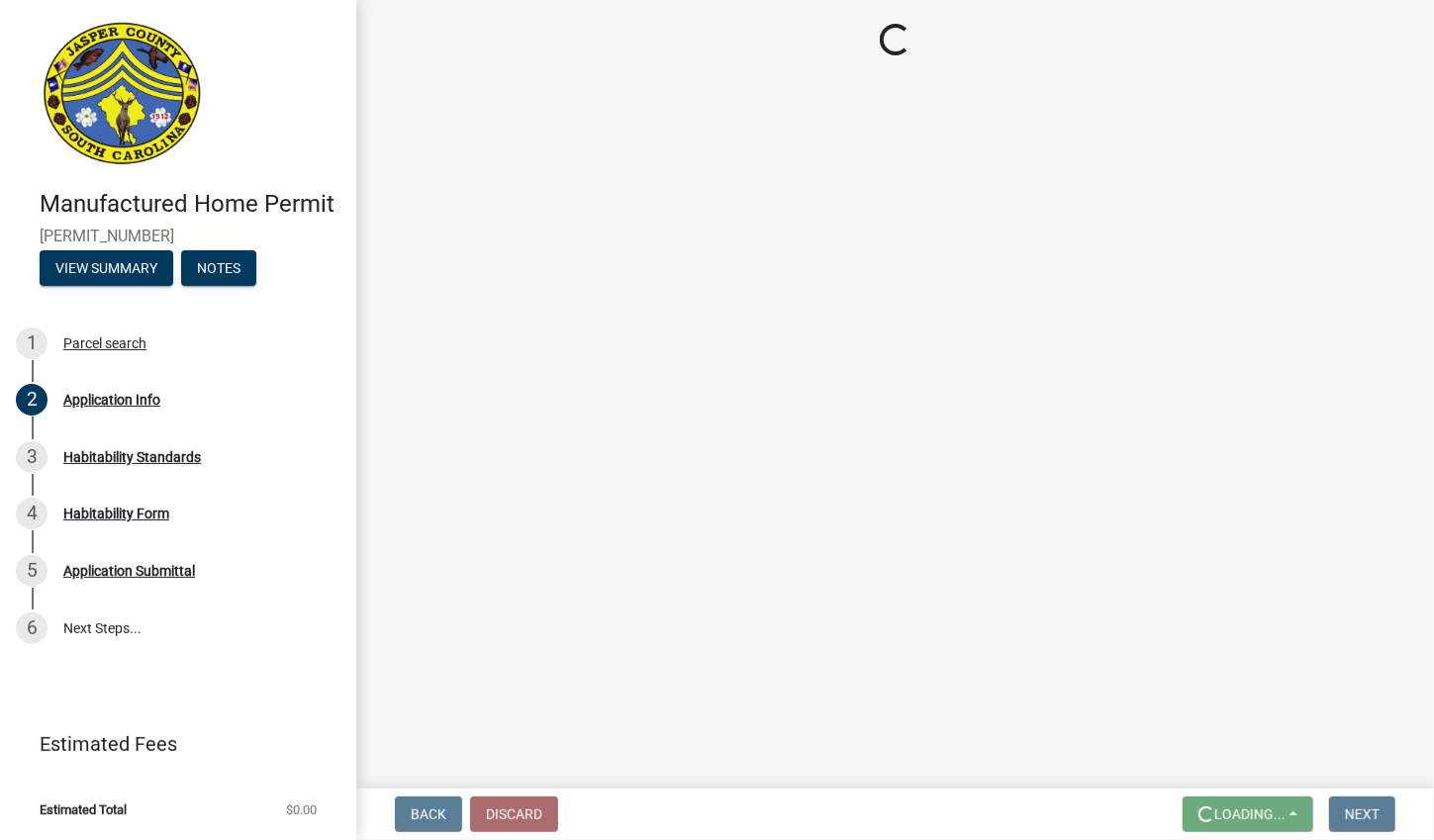 scroll, scrollTop: 0, scrollLeft: 0, axis: both 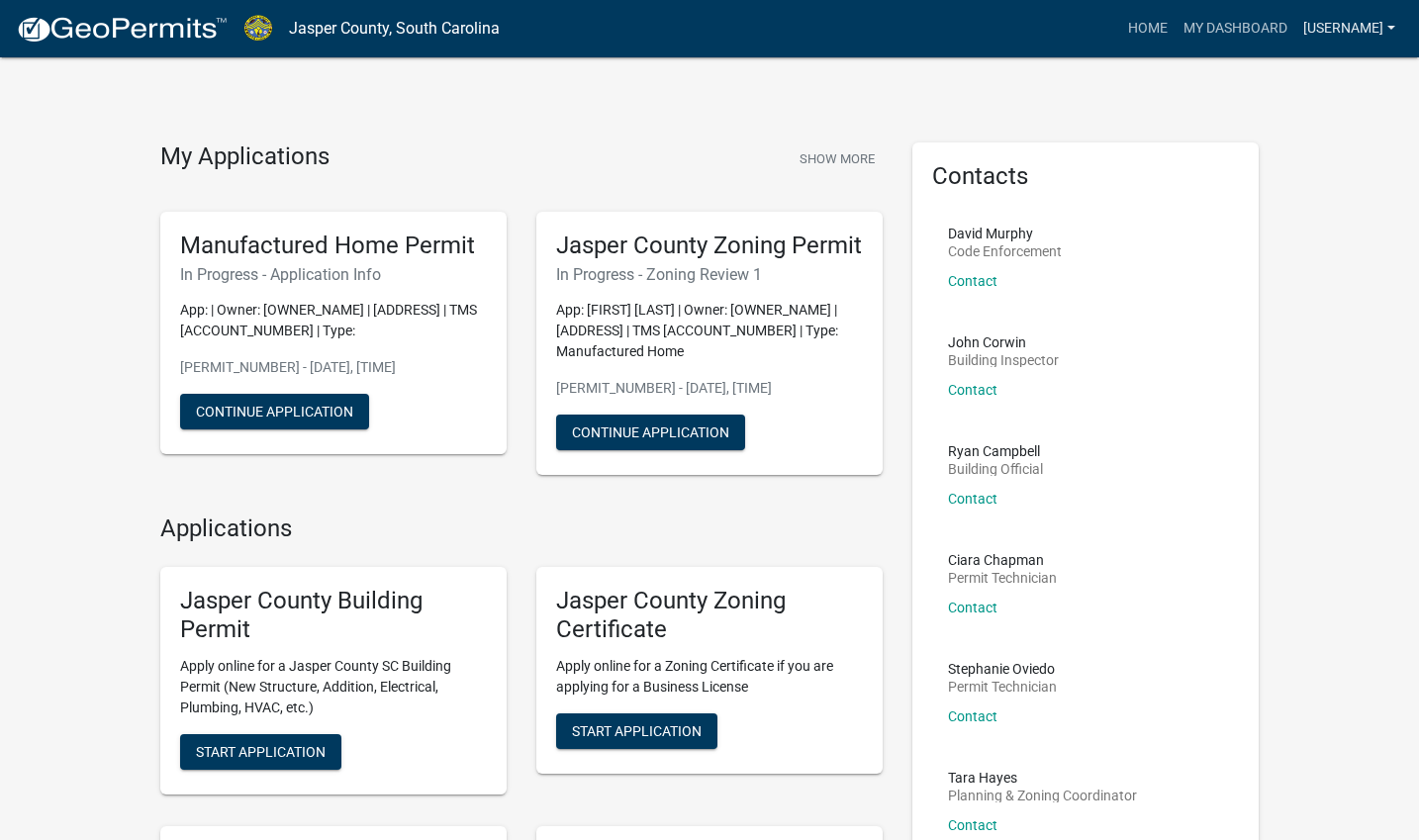 click on "[USERNAME]" at bounding box center (1349, 29) 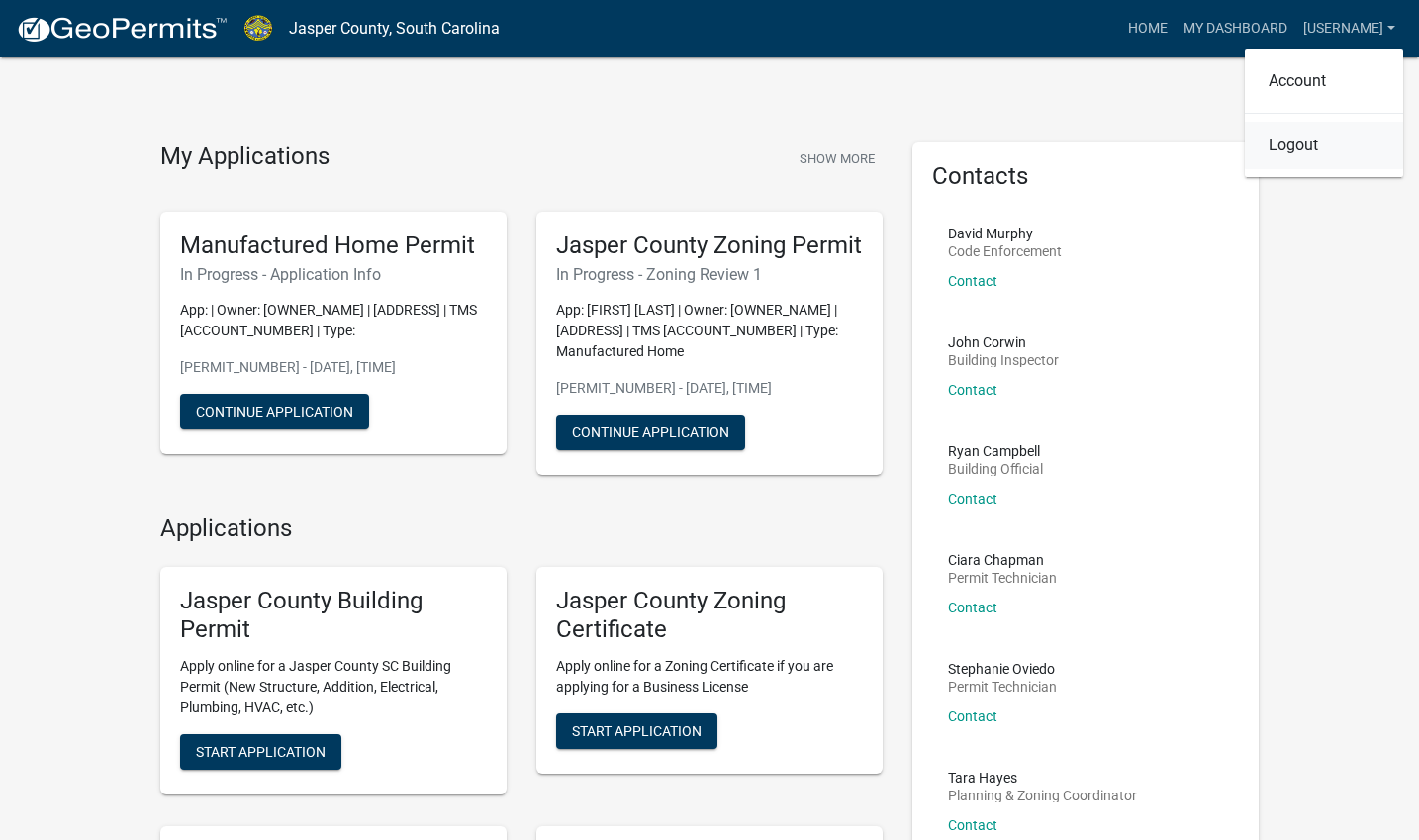 click on "Logout" at bounding box center (1324, 145) 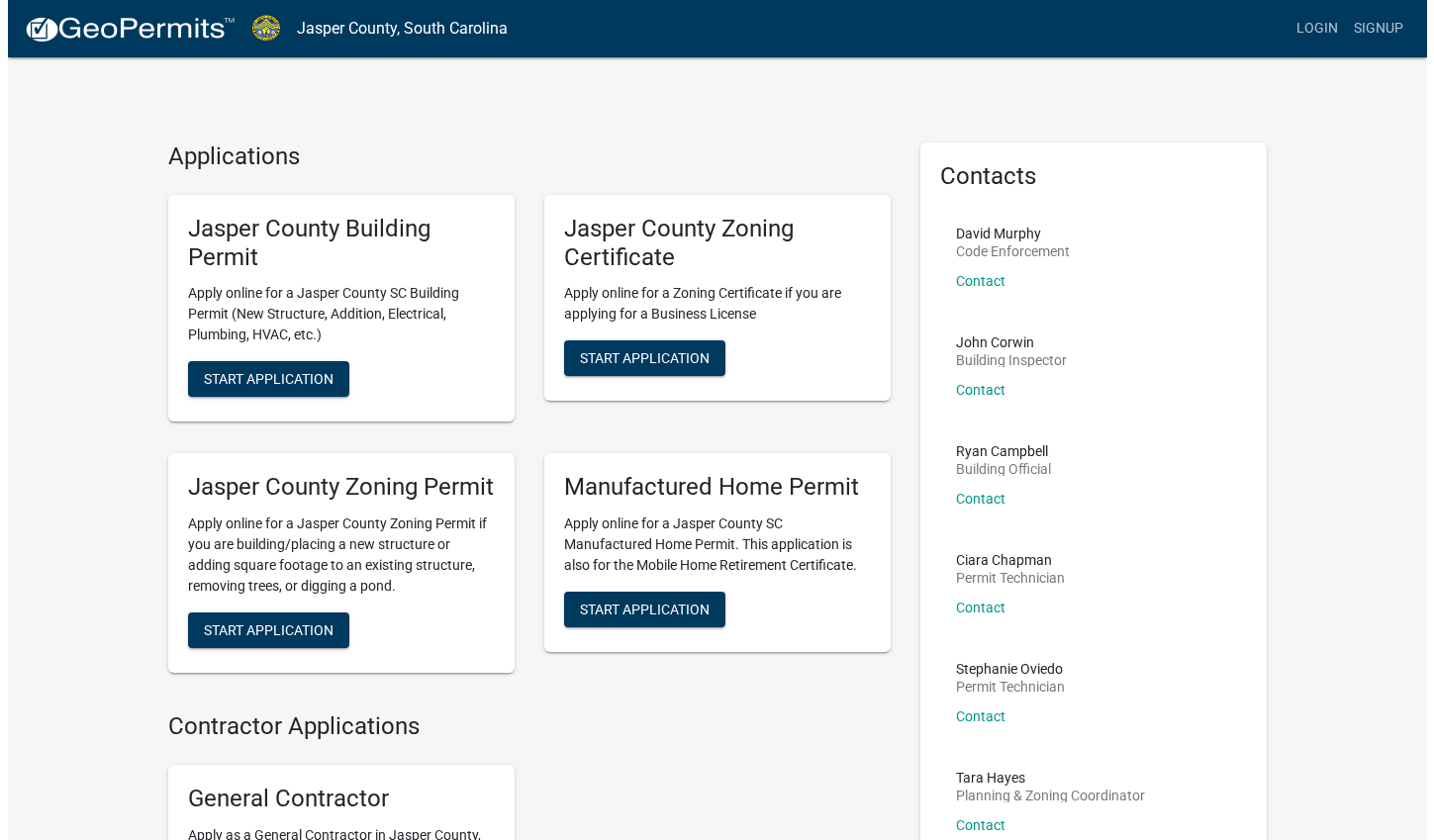 scroll, scrollTop: 0, scrollLeft: 0, axis: both 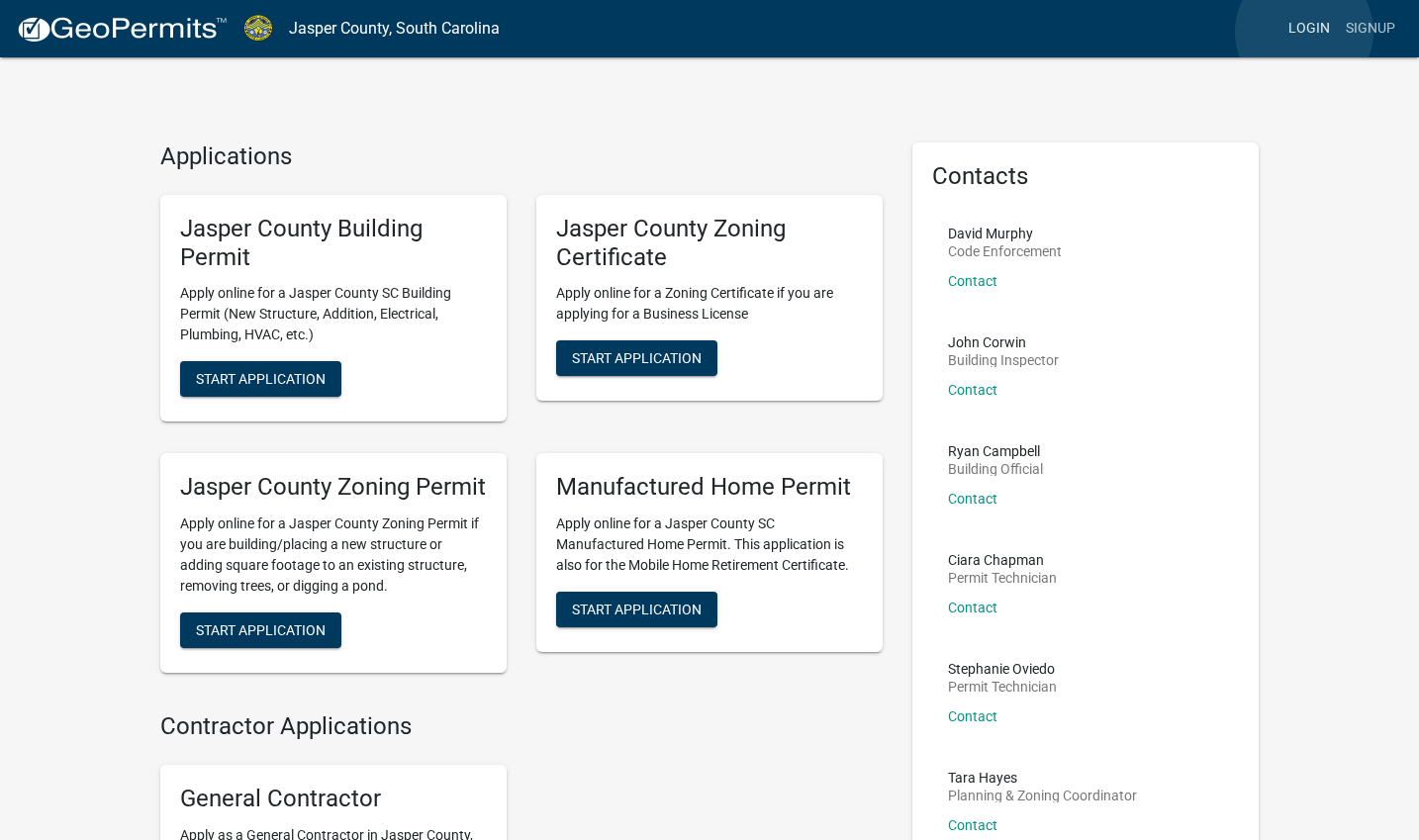 click on "Login" at bounding box center (1309, 29) 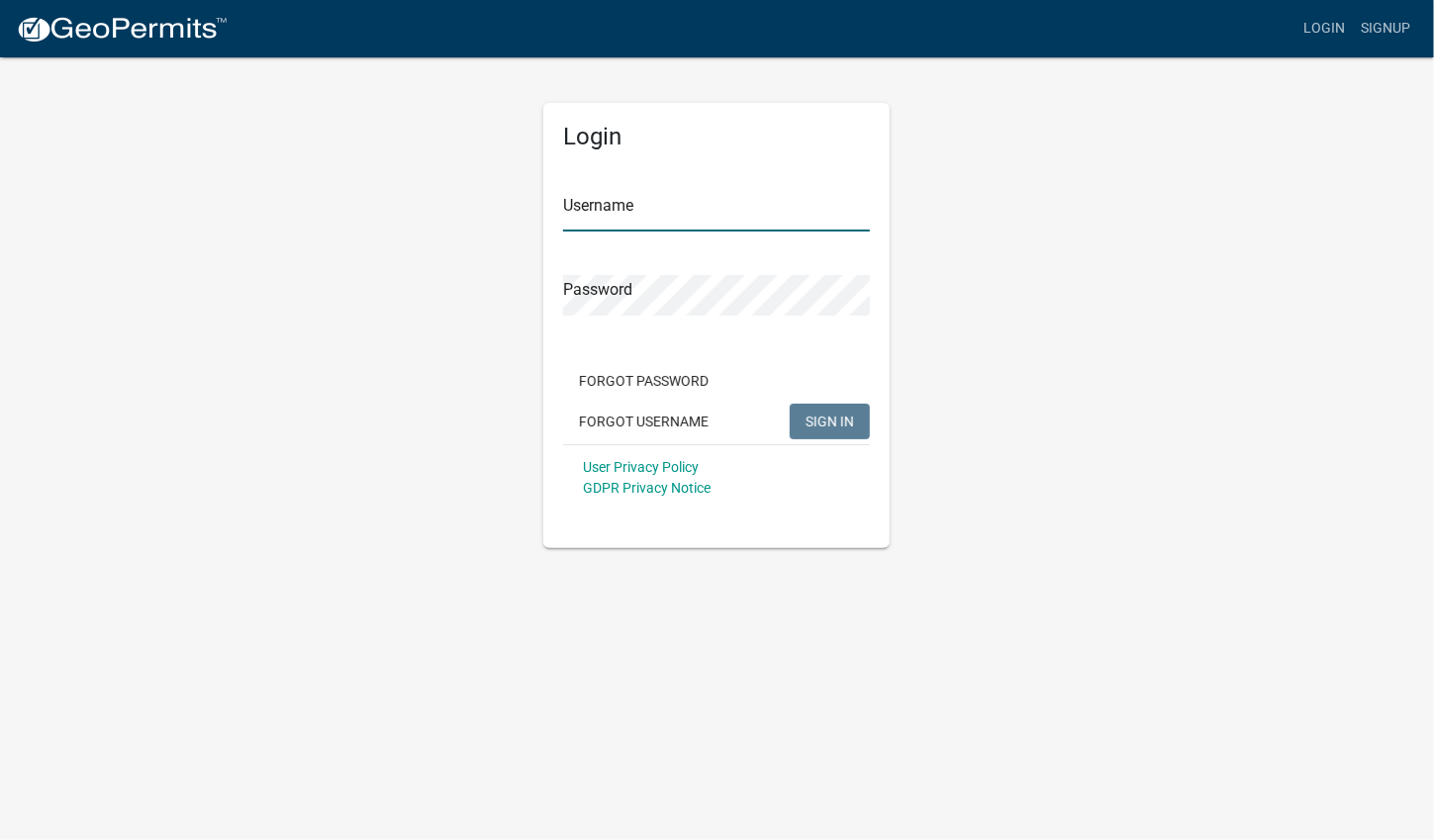 click on "Username" at bounding box center [717, 211] 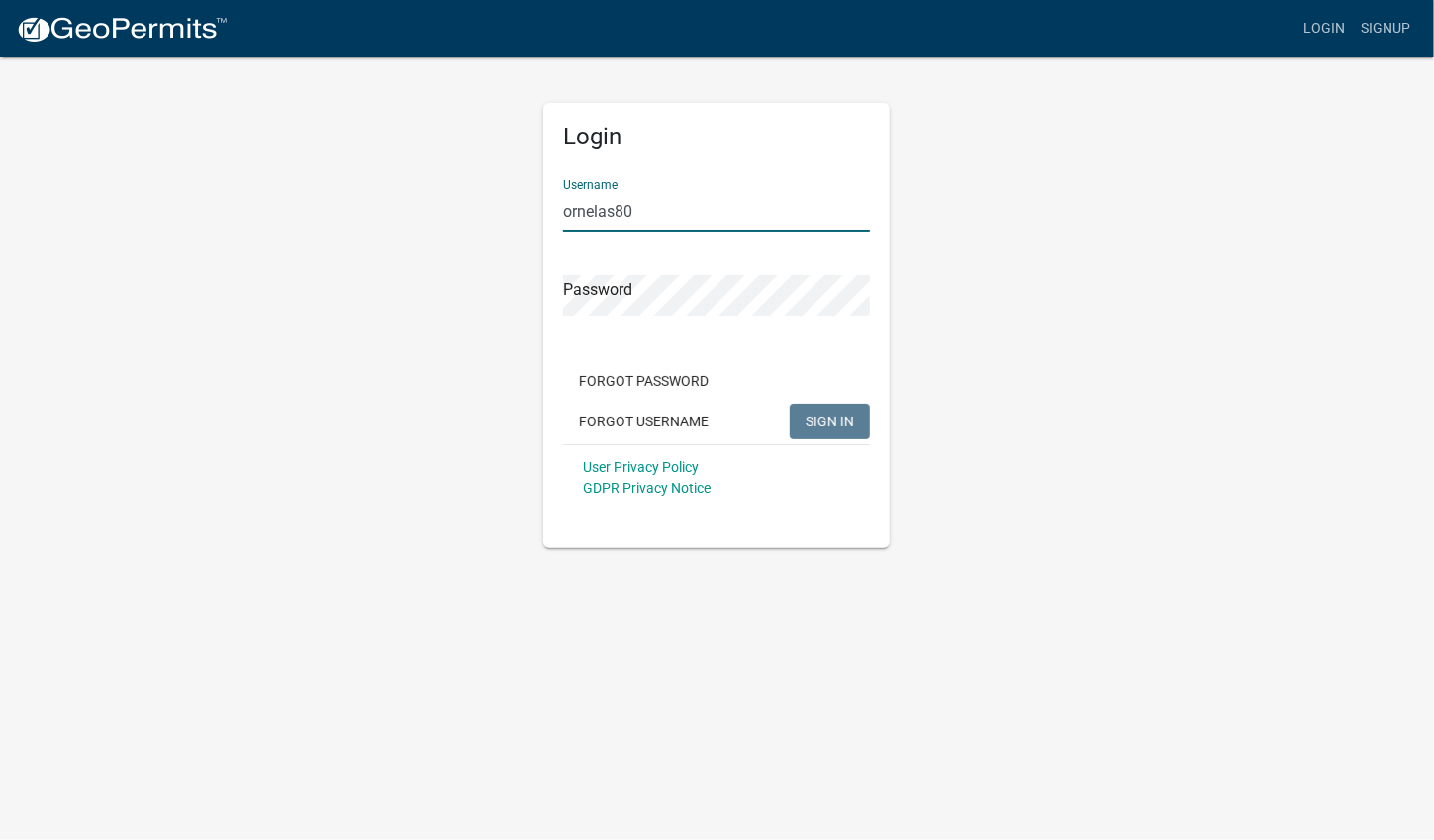 type on "[USERNAME]" 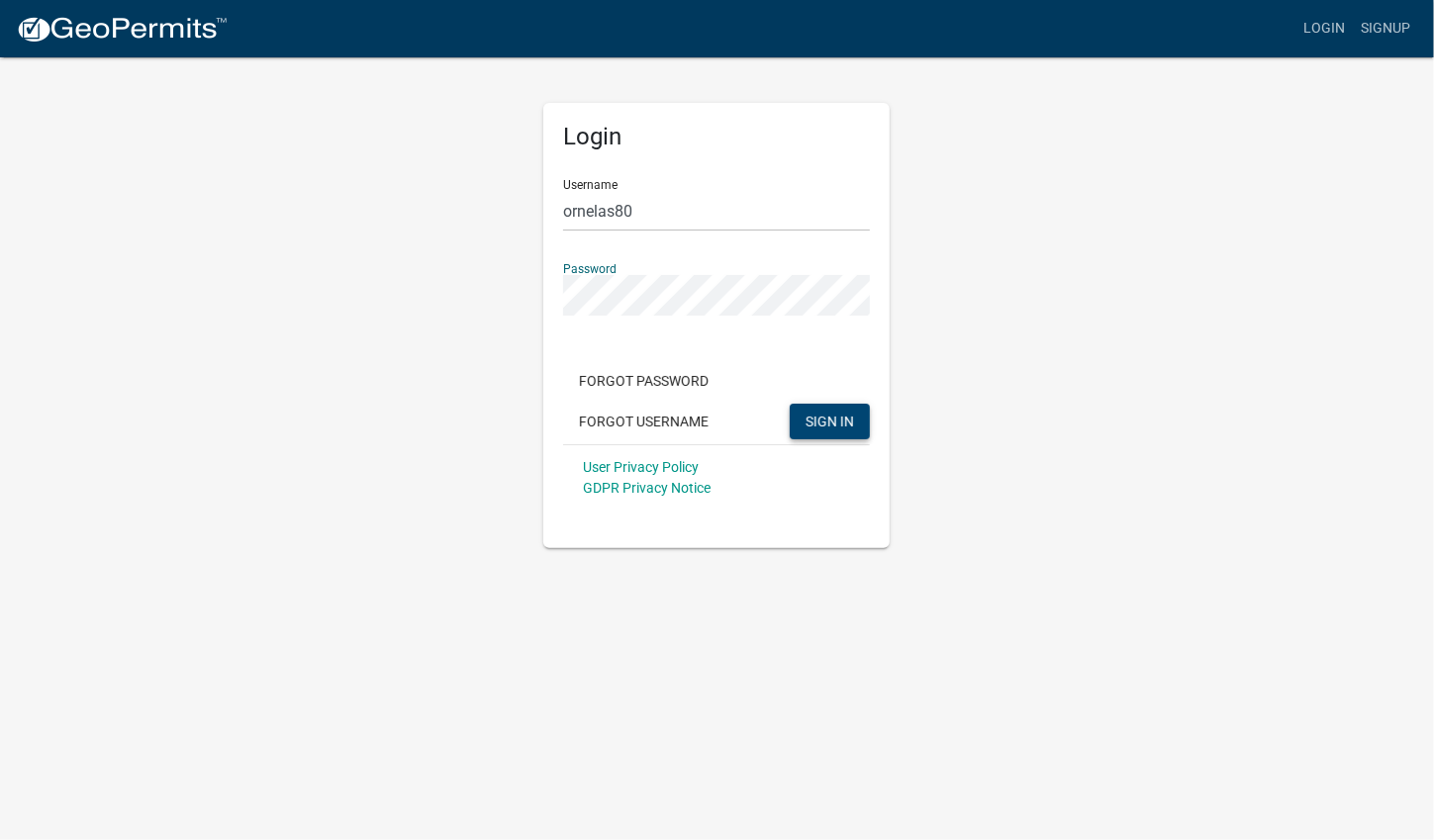 click on "SIGN IN" 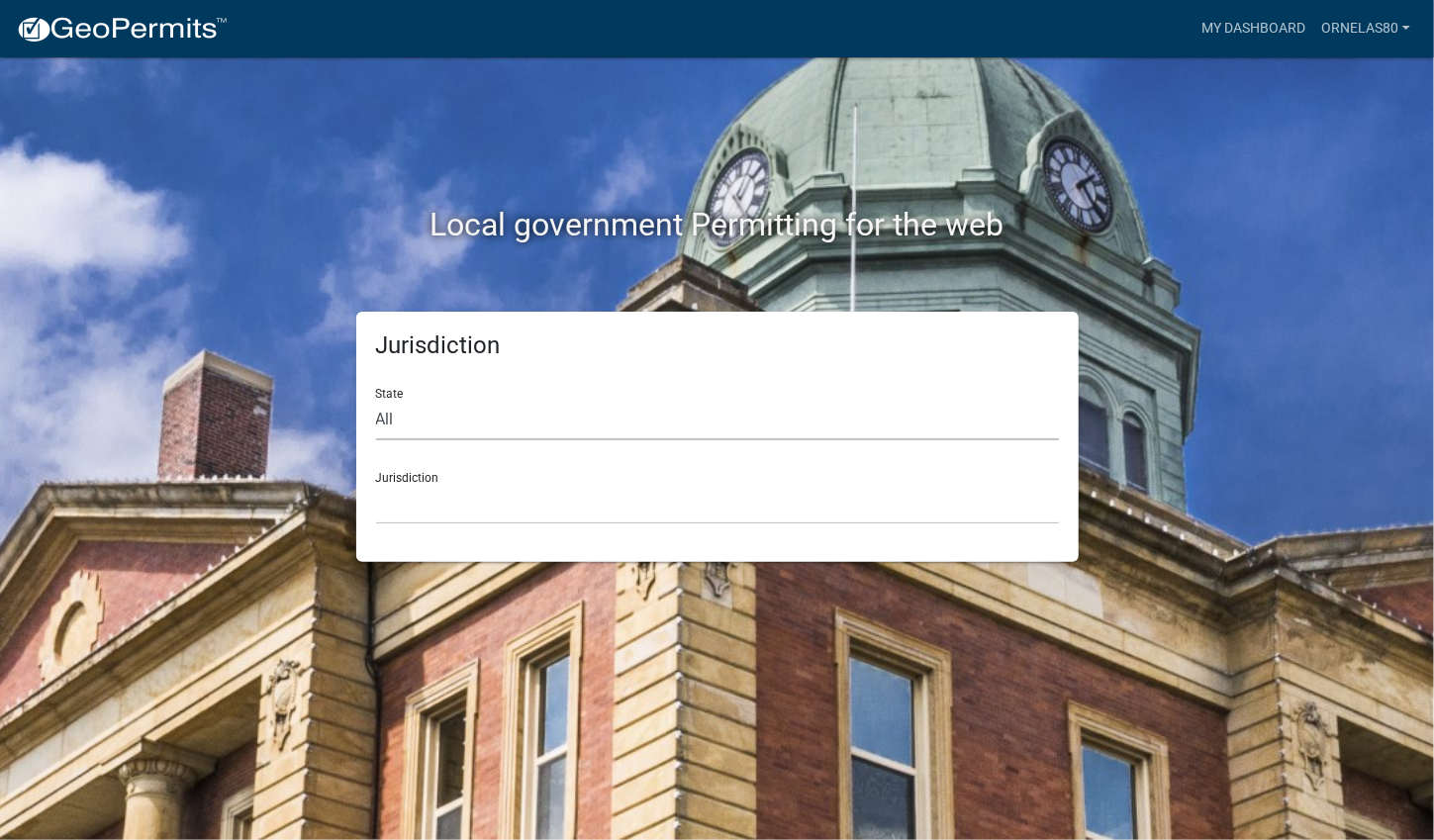 click on "All  Colorado   Georgia   Indiana   Iowa   Kansas   Minnesota   Ohio   South Carolina   Wisconsin" 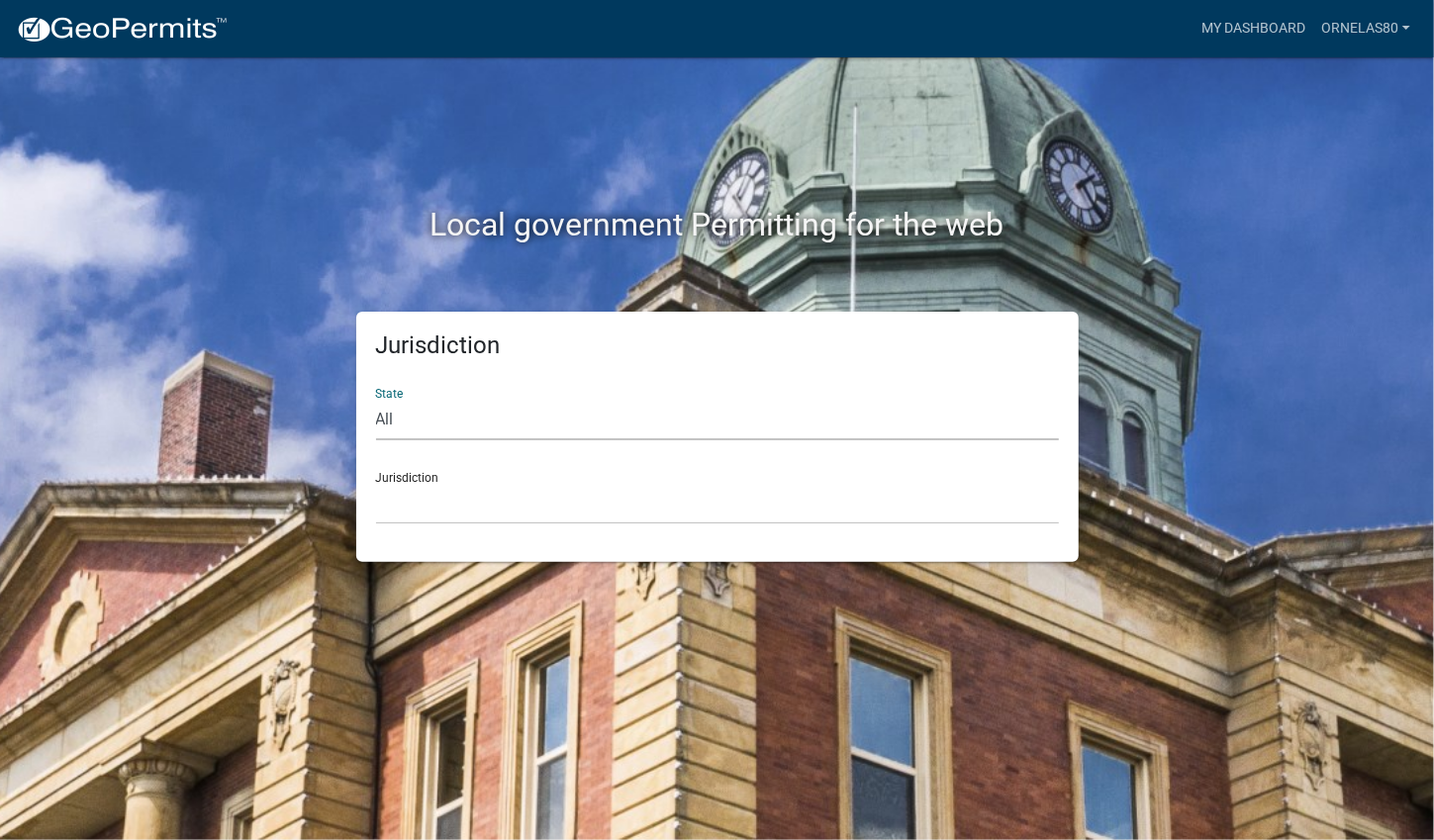 select on "South Carolina" 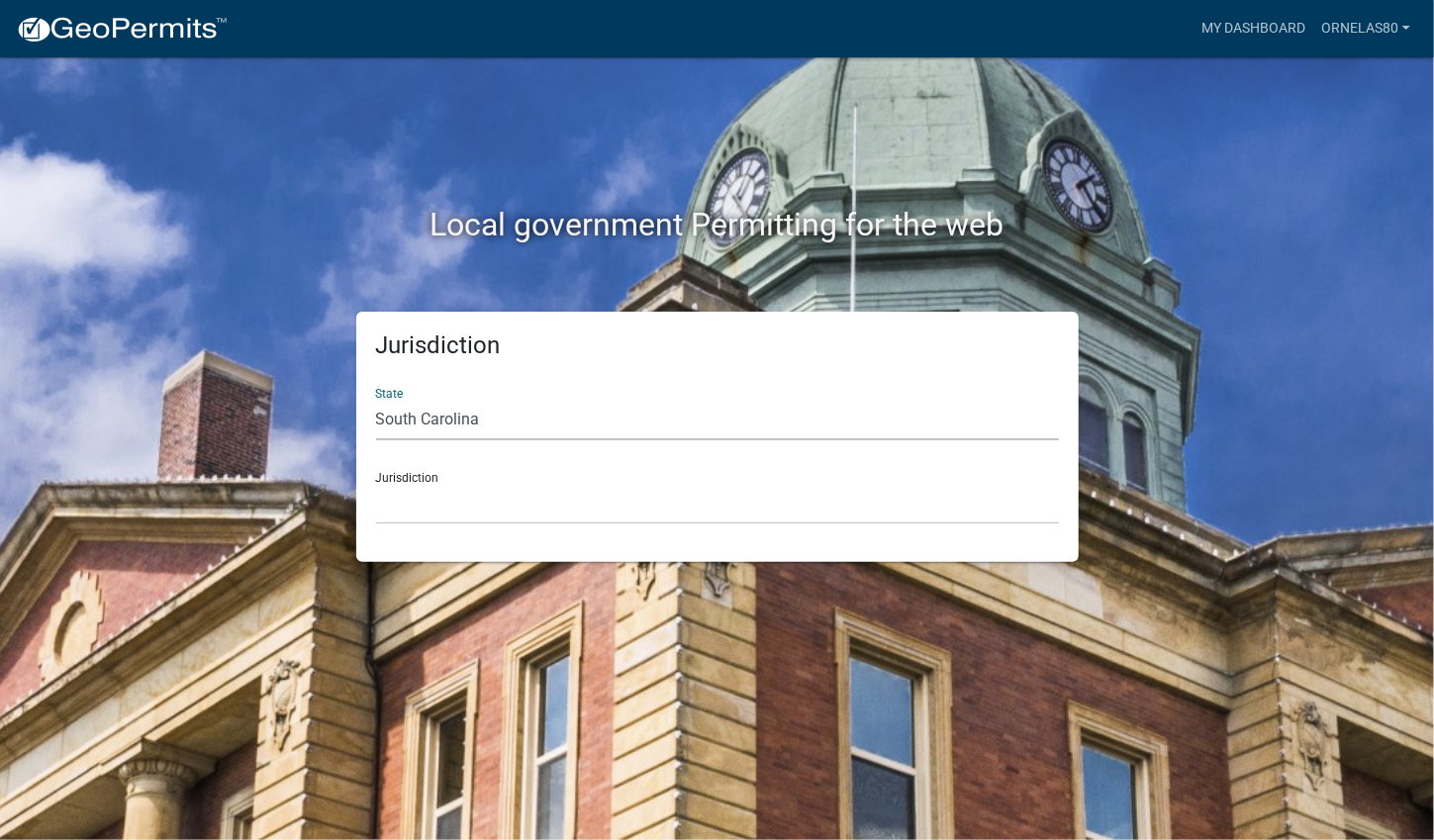 click on "All  Colorado   Georgia   Indiana   Iowa   Kansas   Minnesota   Ohio   South Carolina   Wisconsin" 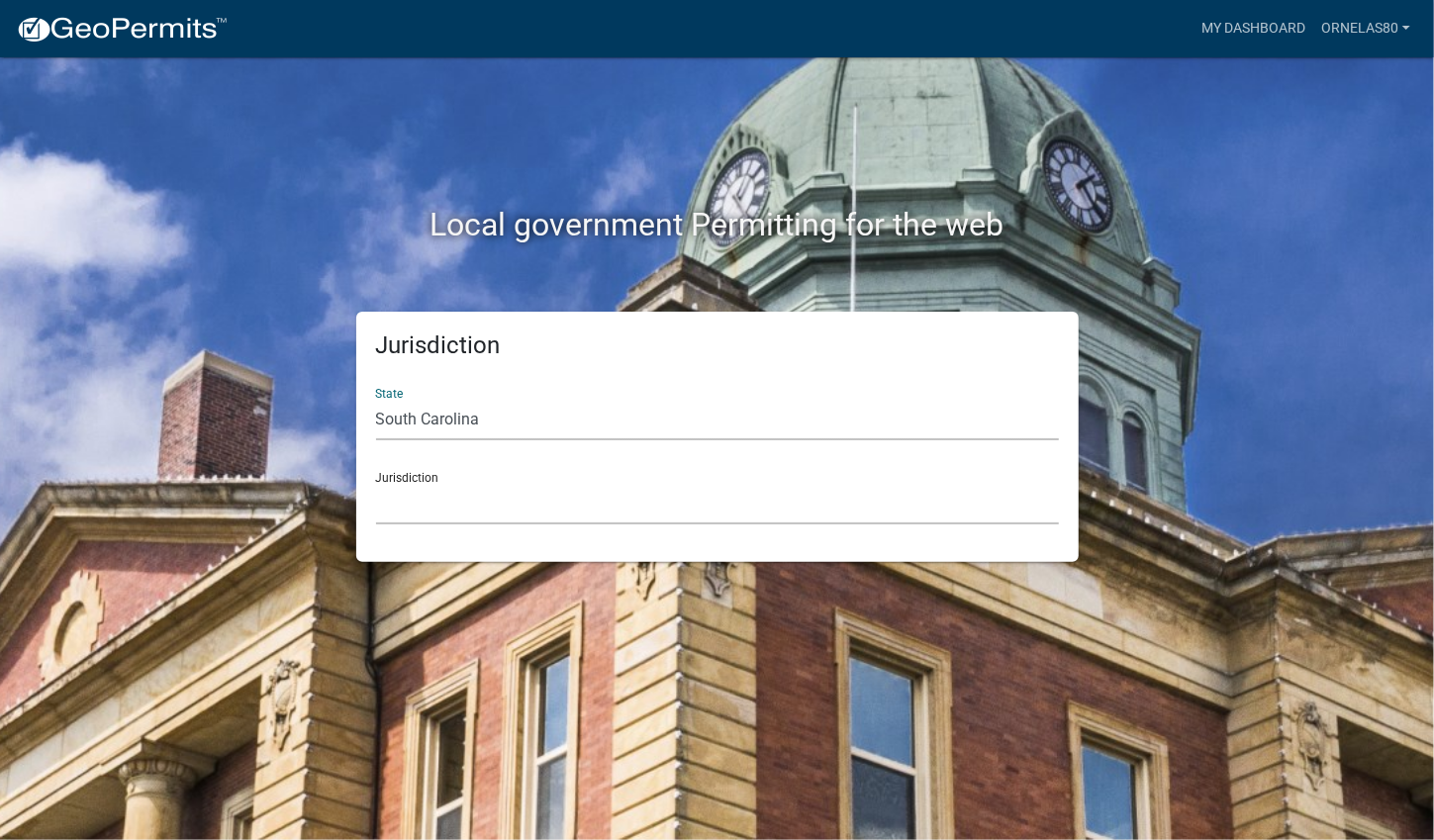 click on "[CITY], [STATE] [CITY], [STATE]" 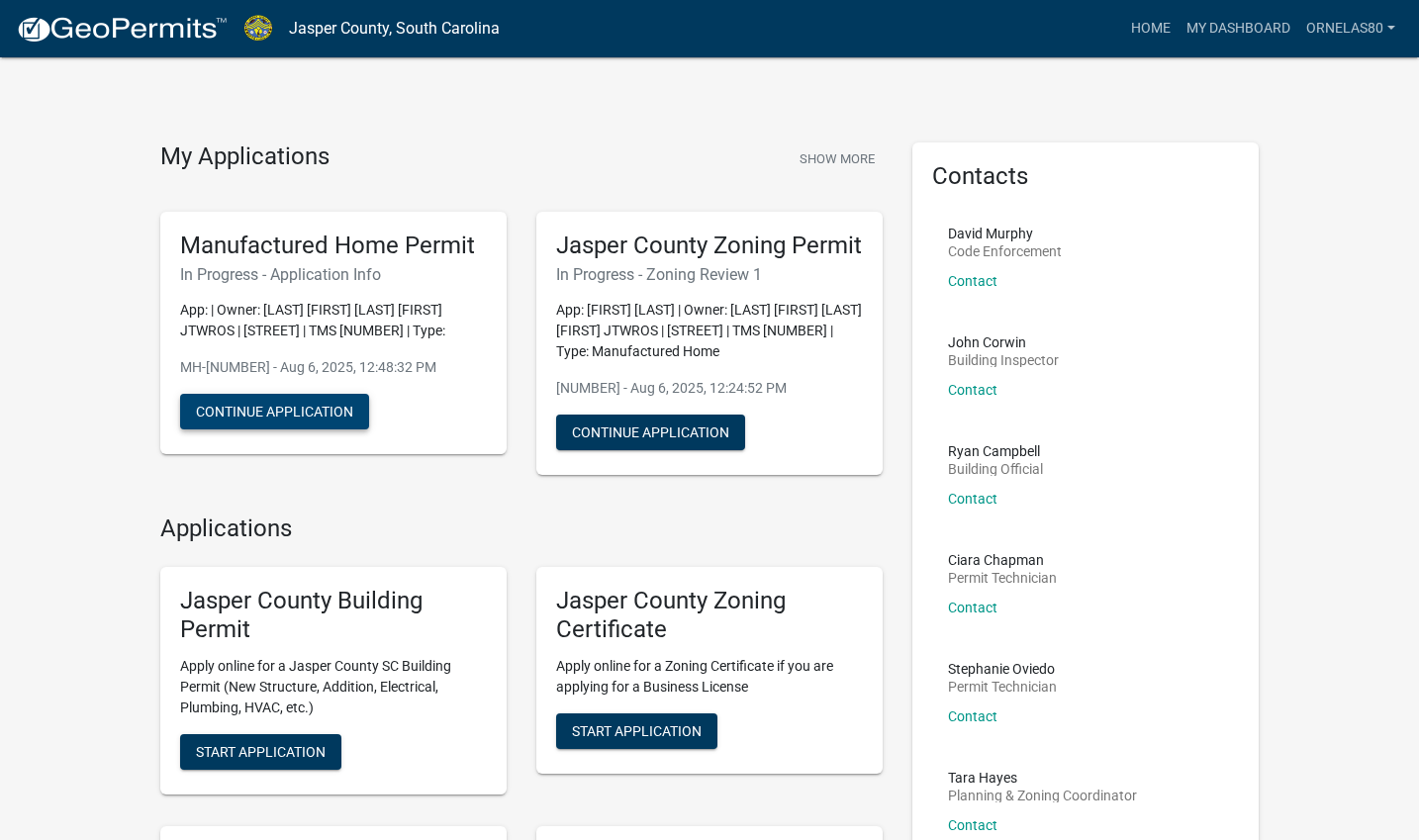 click on "Continue Application" 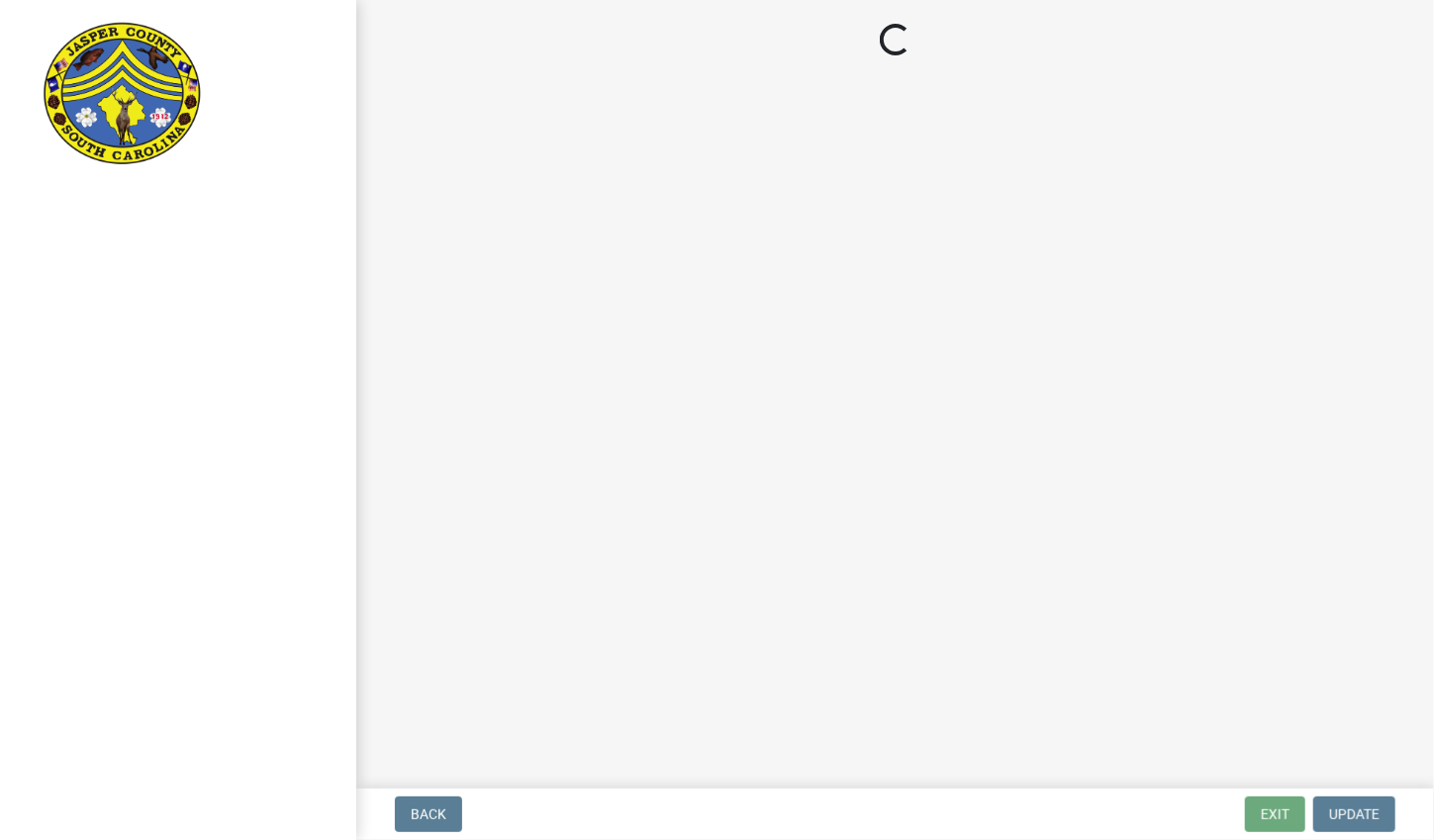 select on "00748aa1-56c2-4786-b7ff-9b3cb1d8d455" 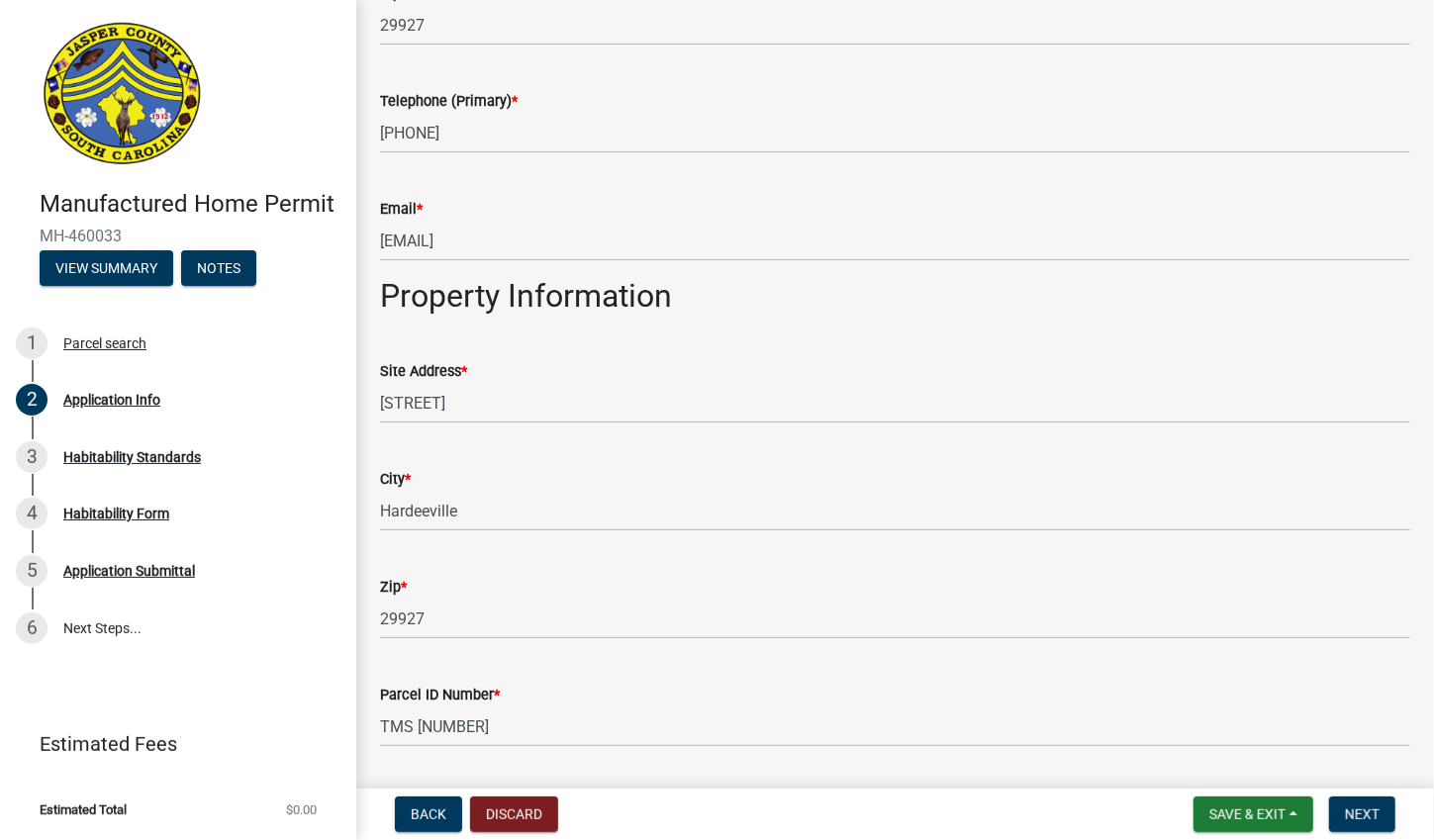 scroll, scrollTop: 1500, scrollLeft: 0, axis: vertical 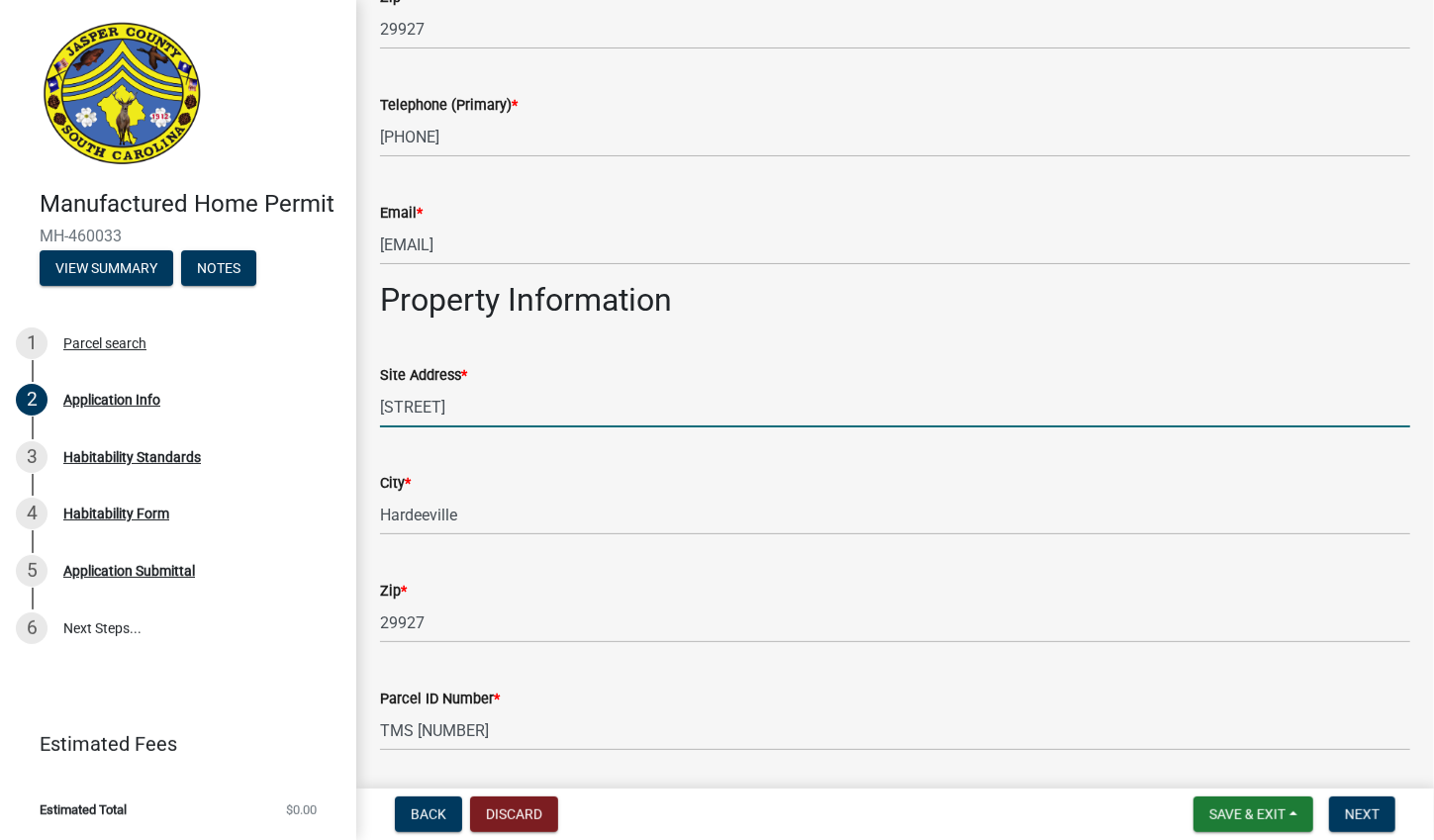 click on "[ADDRESS]" at bounding box center (895, 407) 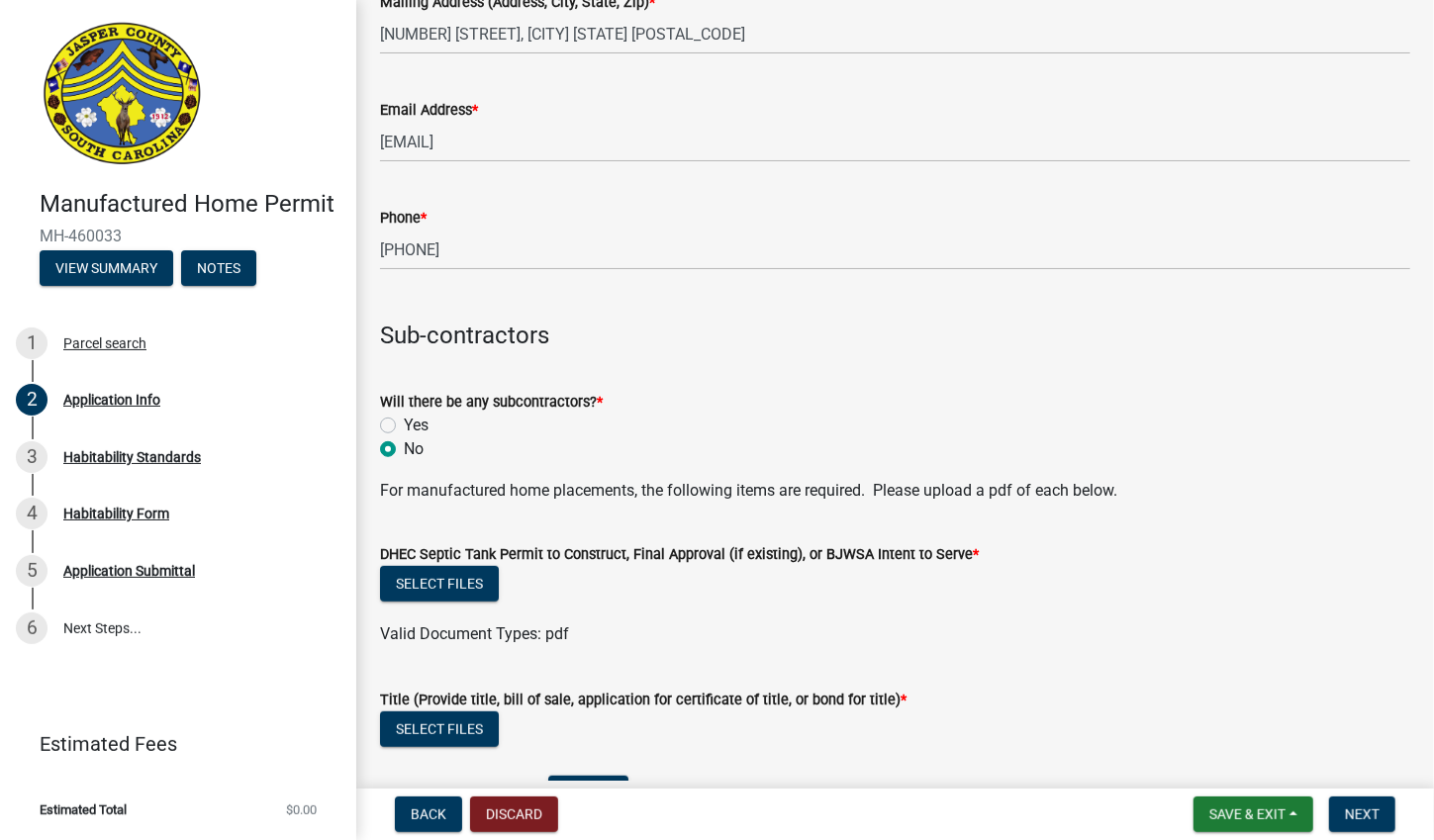 scroll, scrollTop: 4850, scrollLeft: 0, axis: vertical 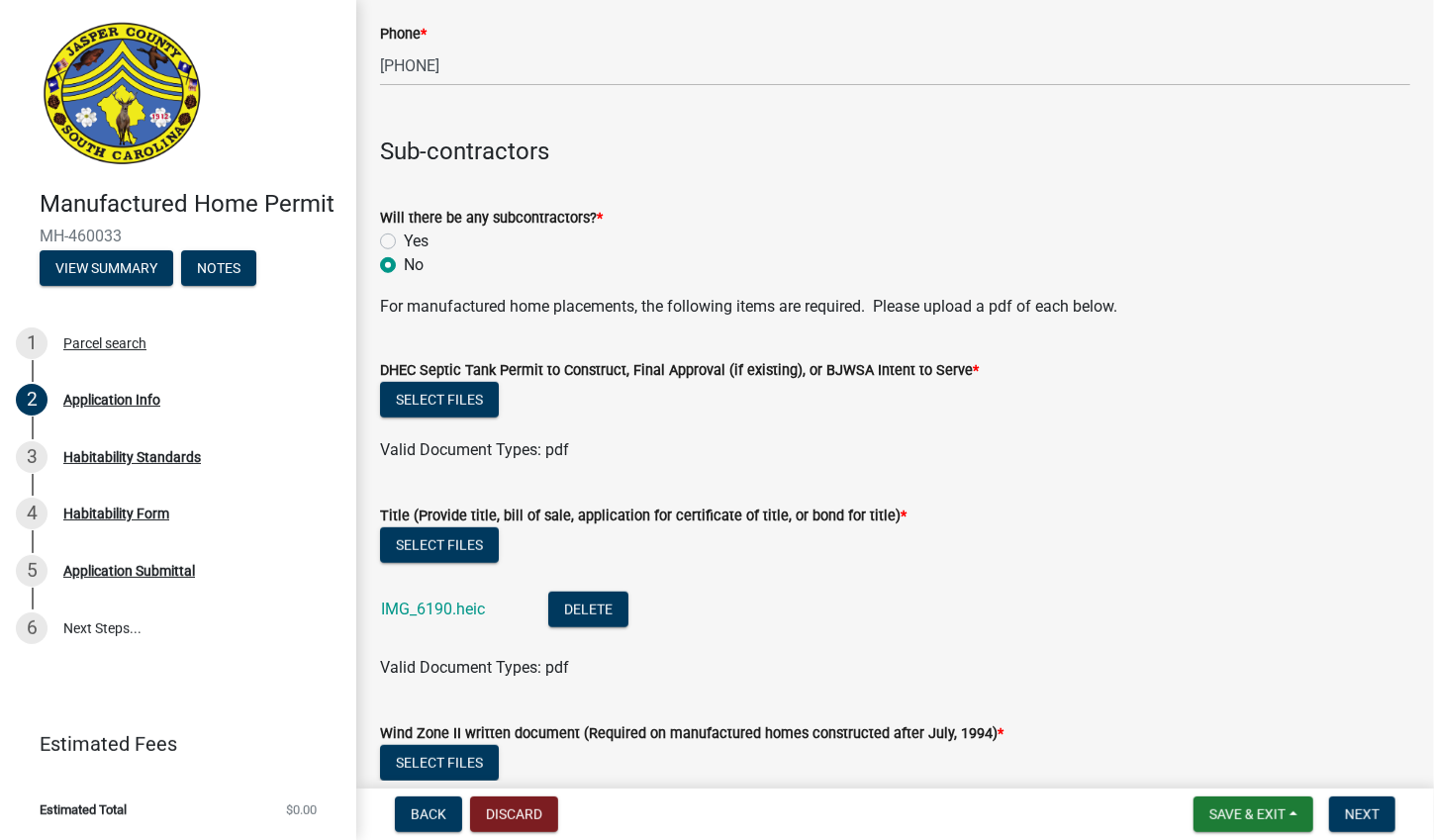 type on "OLD HOUSE RD LOT 2" 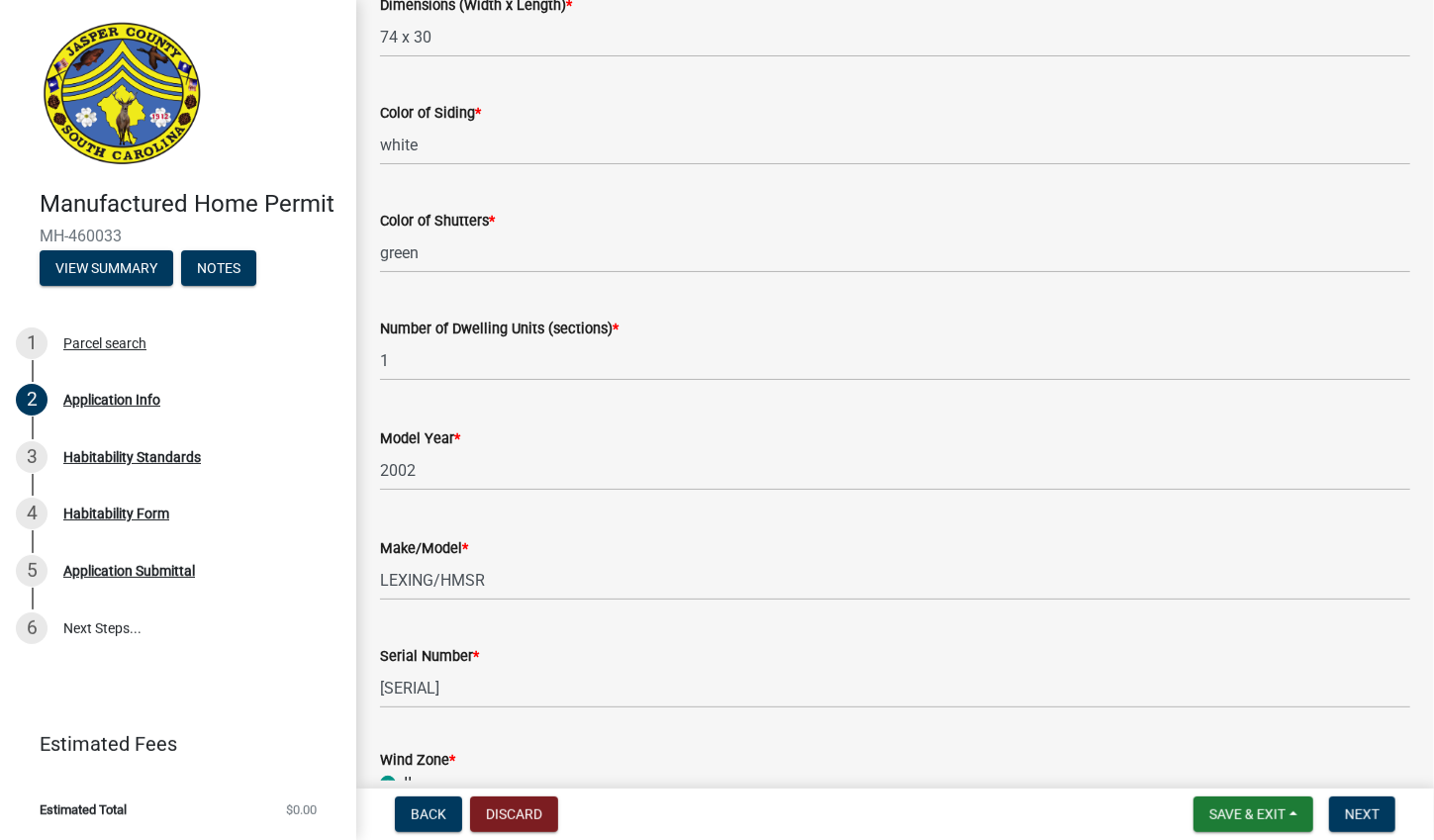 scroll, scrollTop: 3142, scrollLeft: 0, axis: vertical 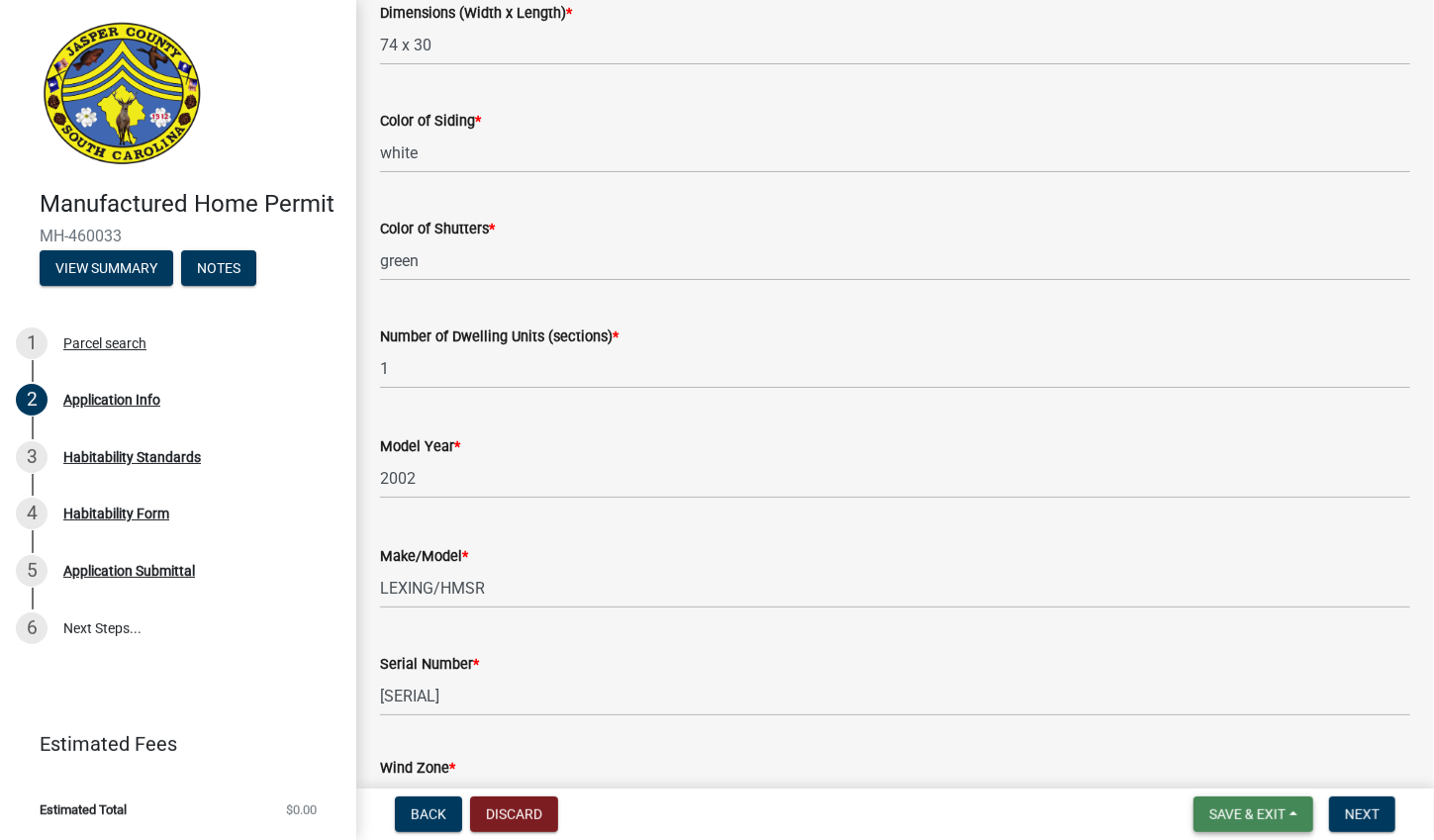 click on "Save & Exit" at bounding box center [1247, 814] 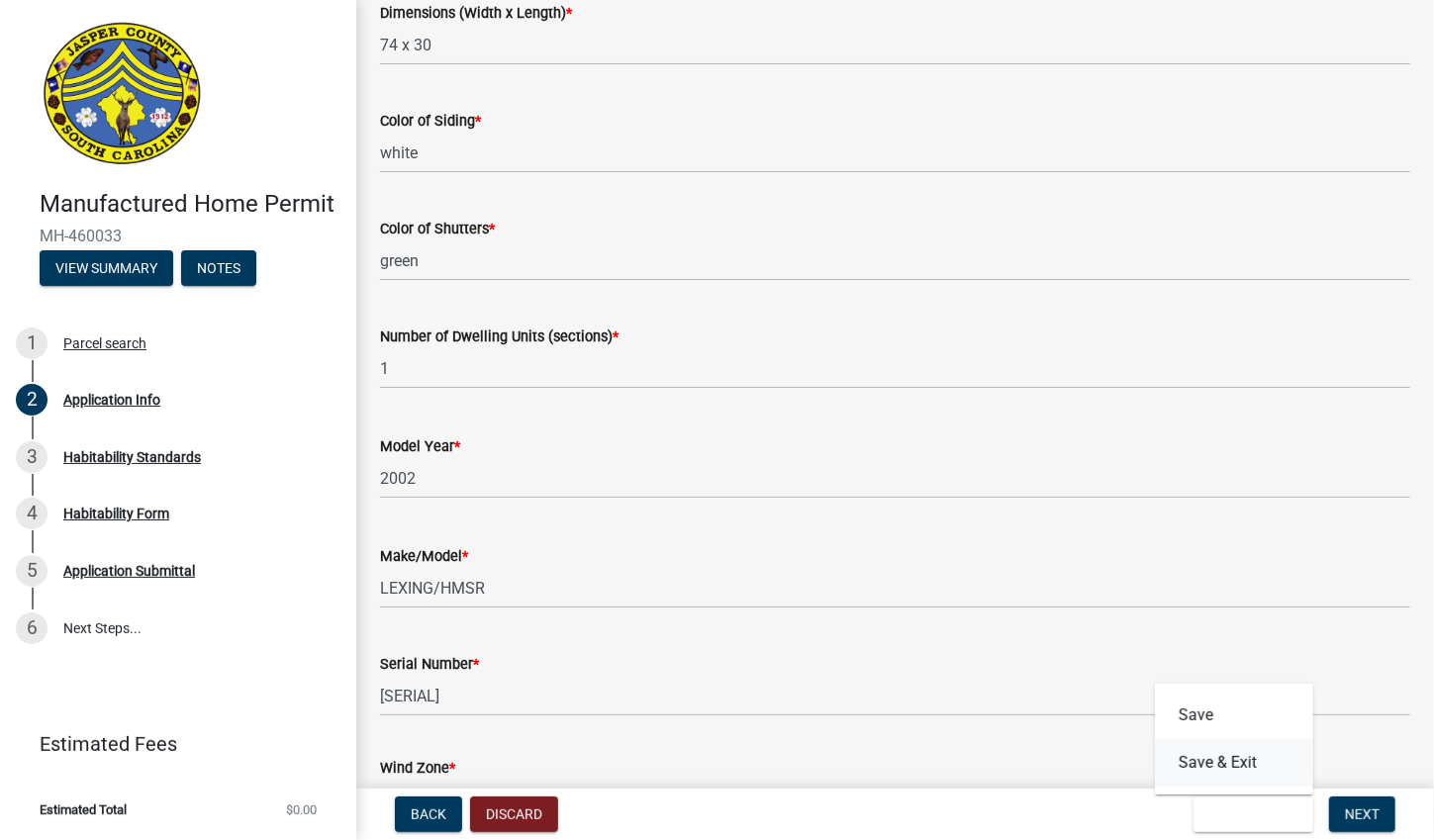click on "Save & Exit" at bounding box center (1234, 763) 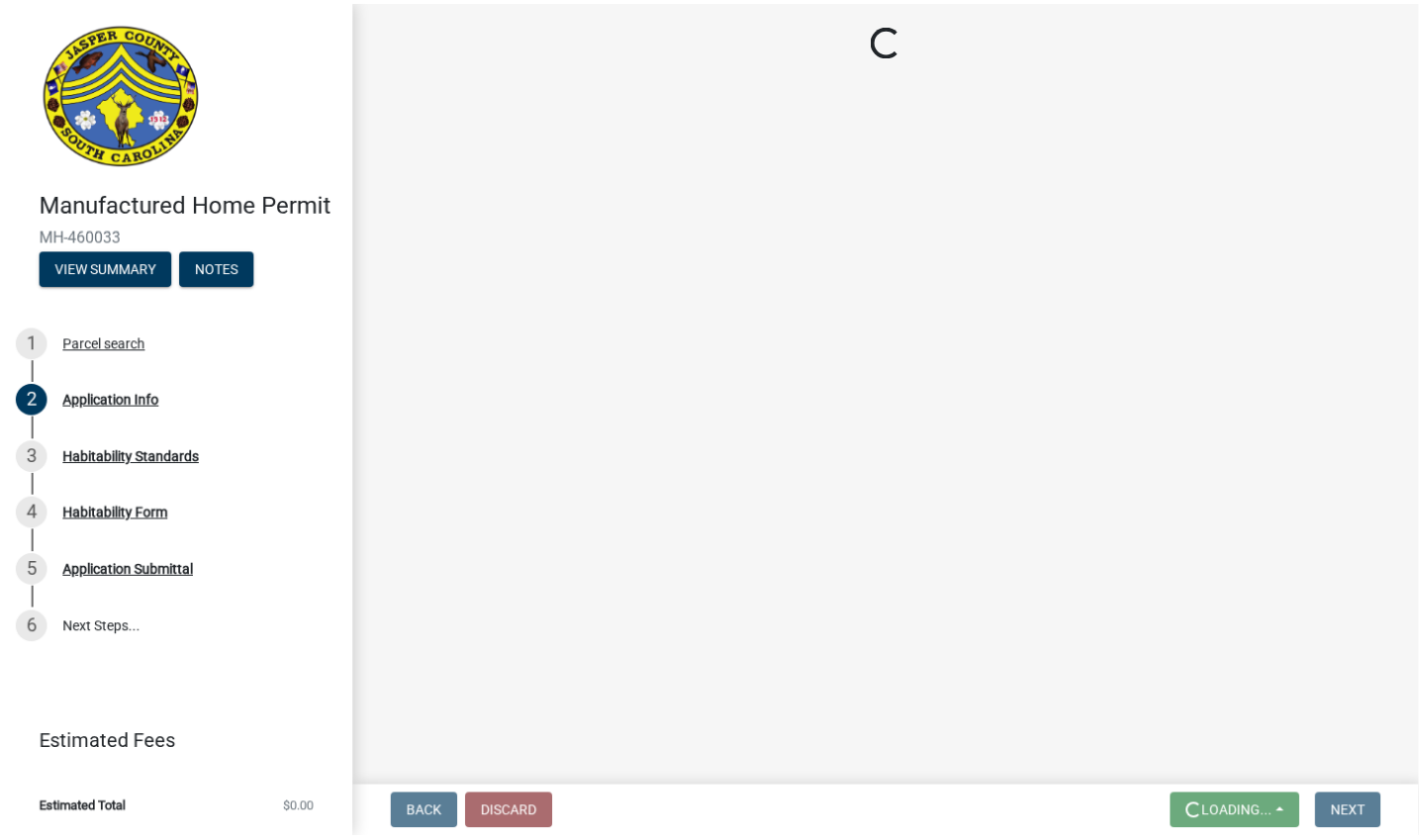 scroll, scrollTop: 0, scrollLeft: 0, axis: both 